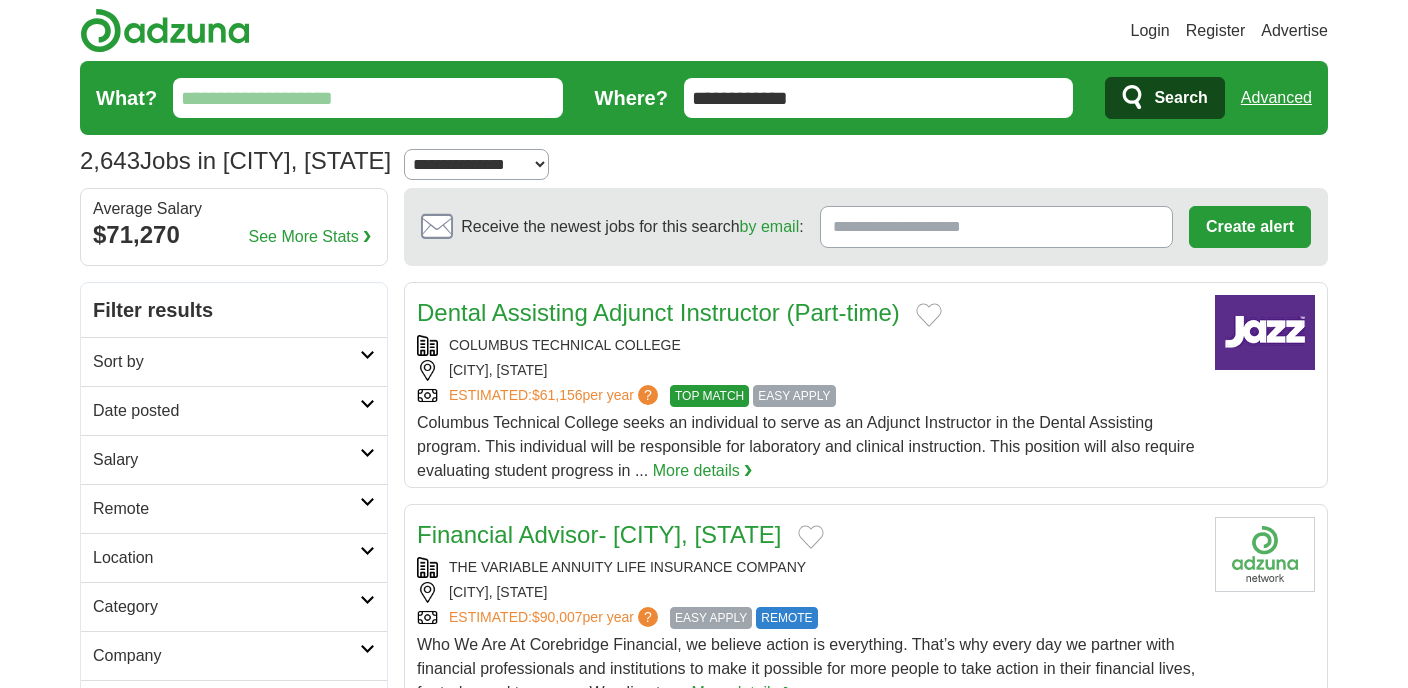 scroll, scrollTop: 0, scrollLeft: 0, axis: both 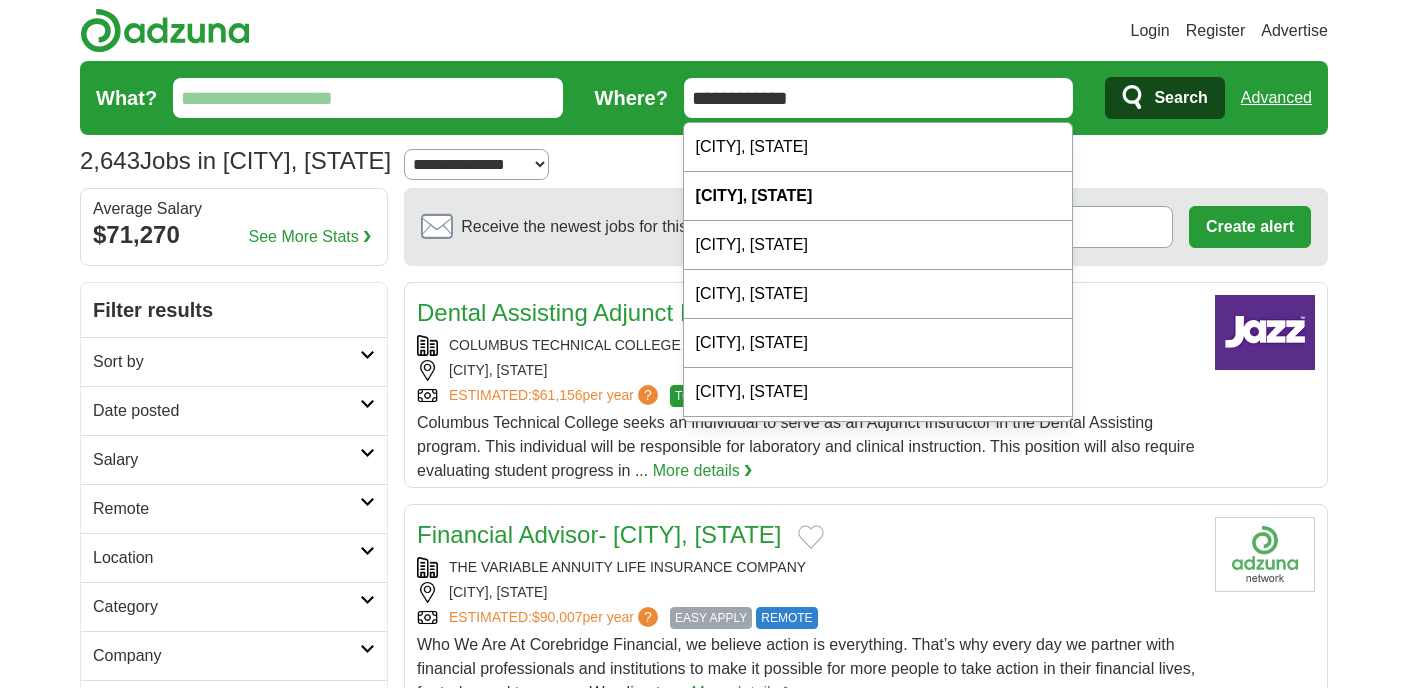 click on "**********" at bounding box center [879, 98] 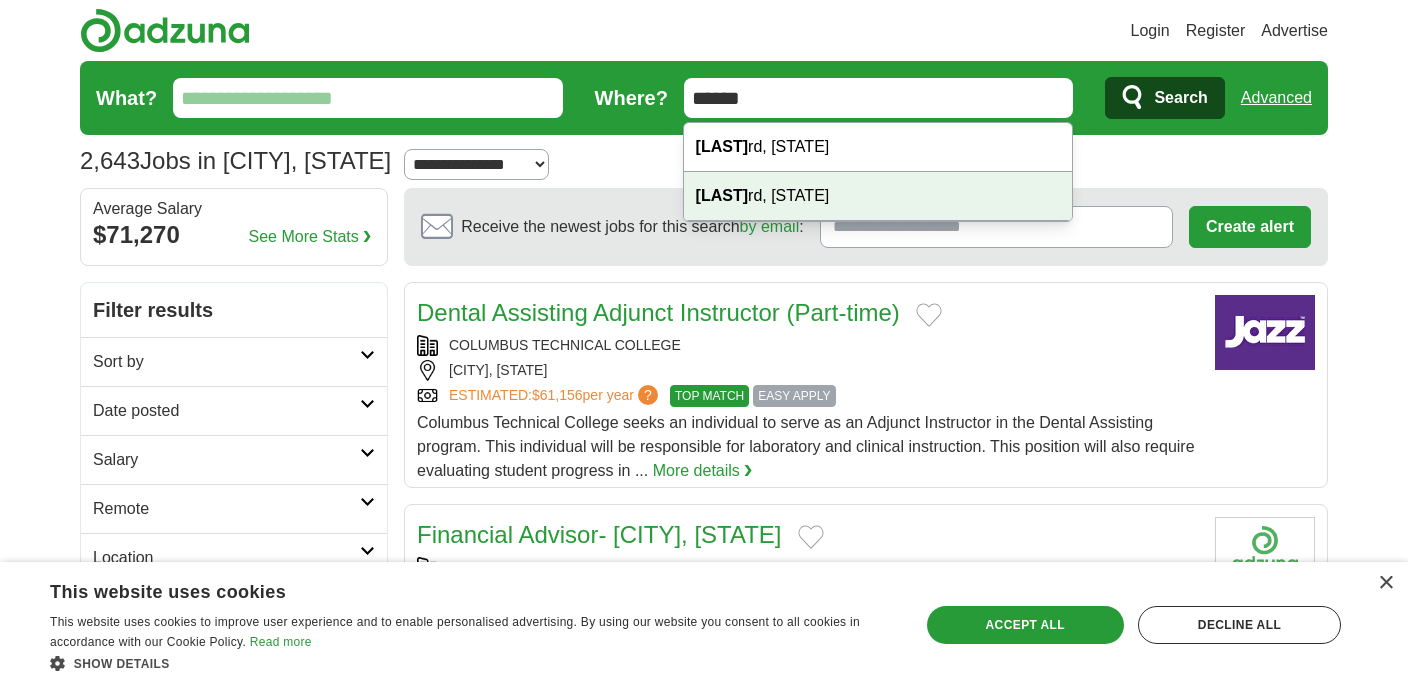 click on "Hillia rd, OH" at bounding box center (878, 196) 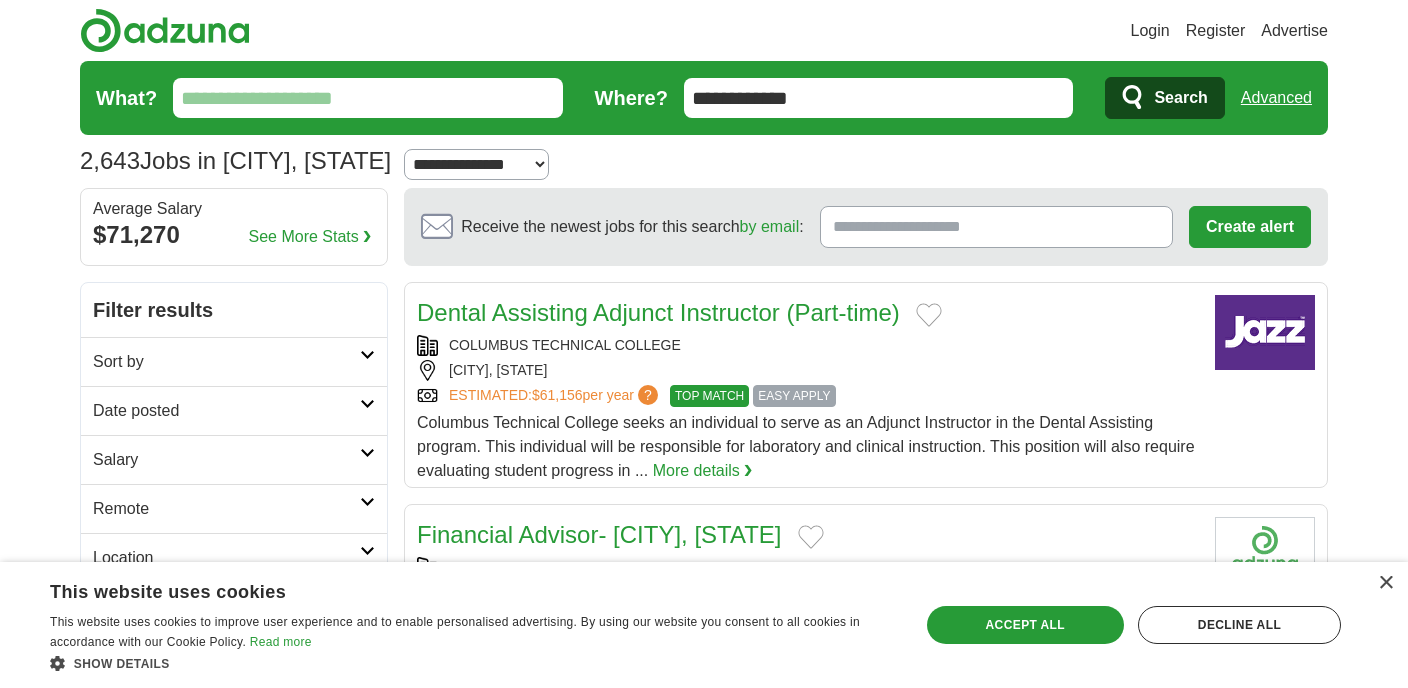 click on "Search" at bounding box center (1180, 98) 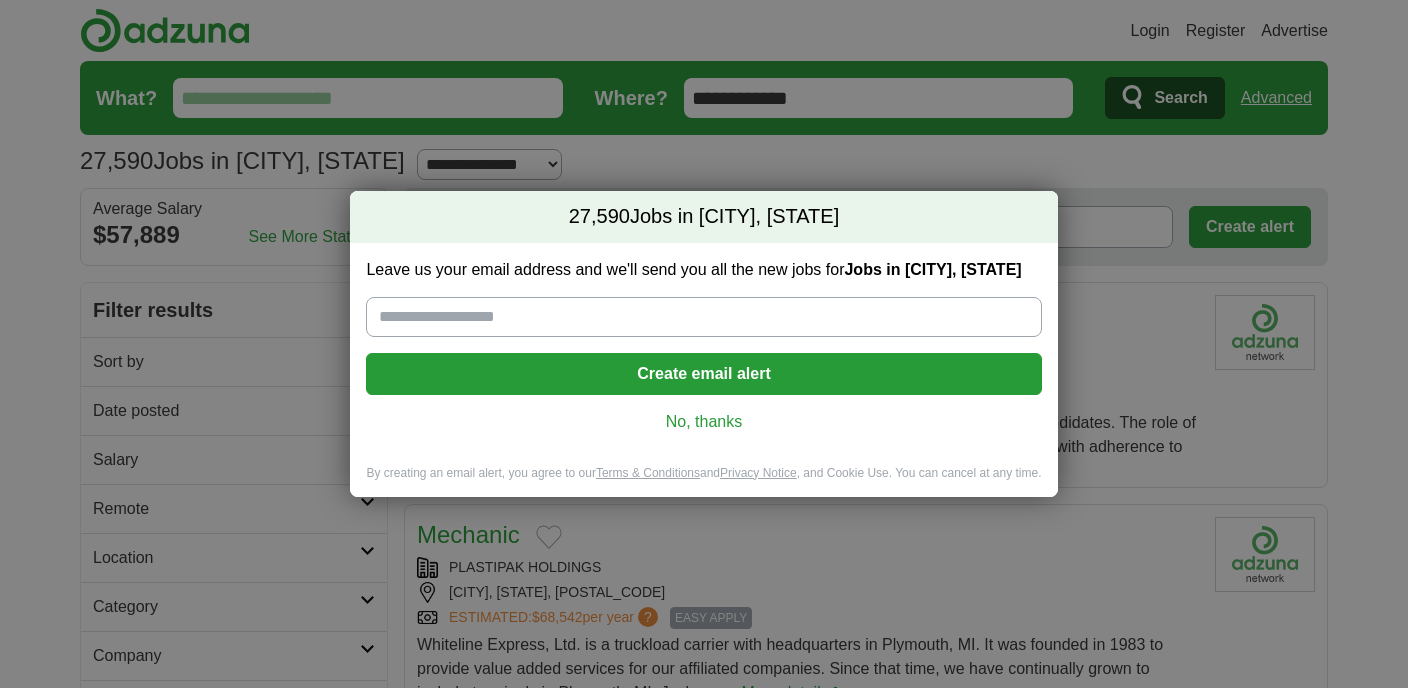 scroll, scrollTop: 0, scrollLeft: 0, axis: both 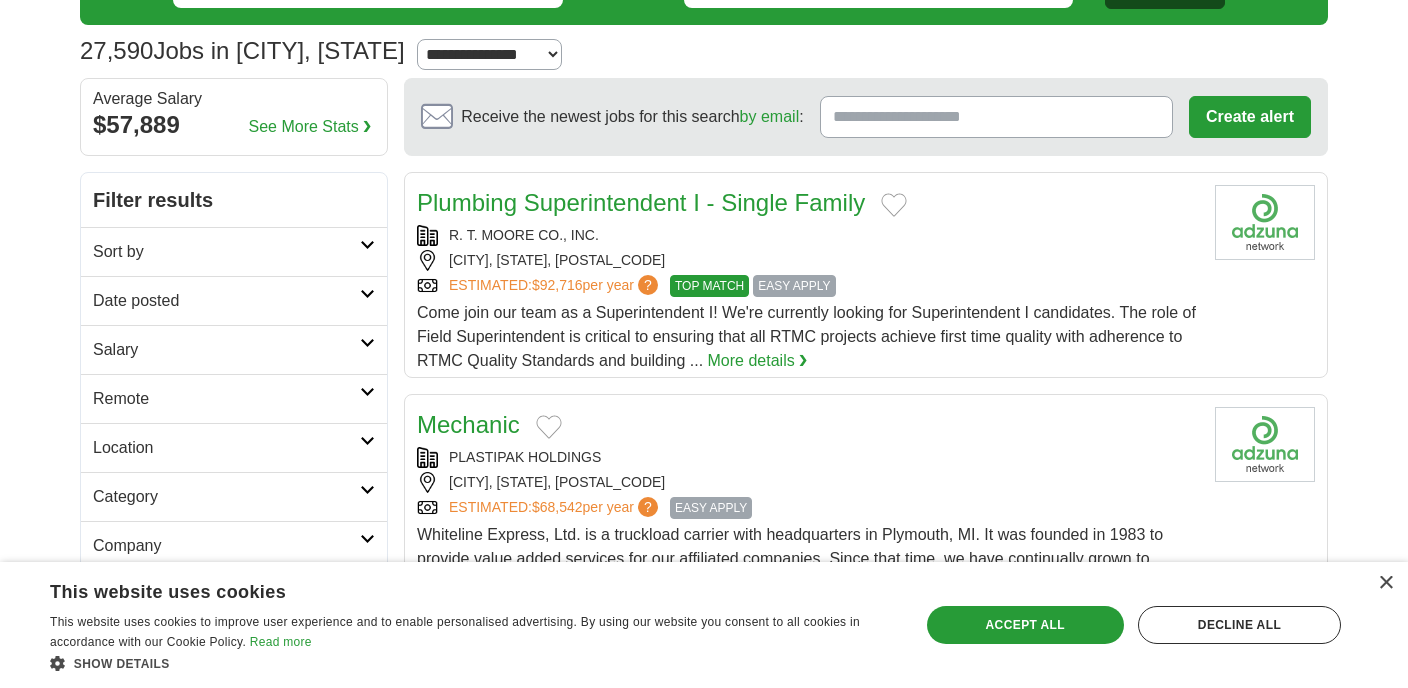 click on "Sort by" at bounding box center [226, 252] 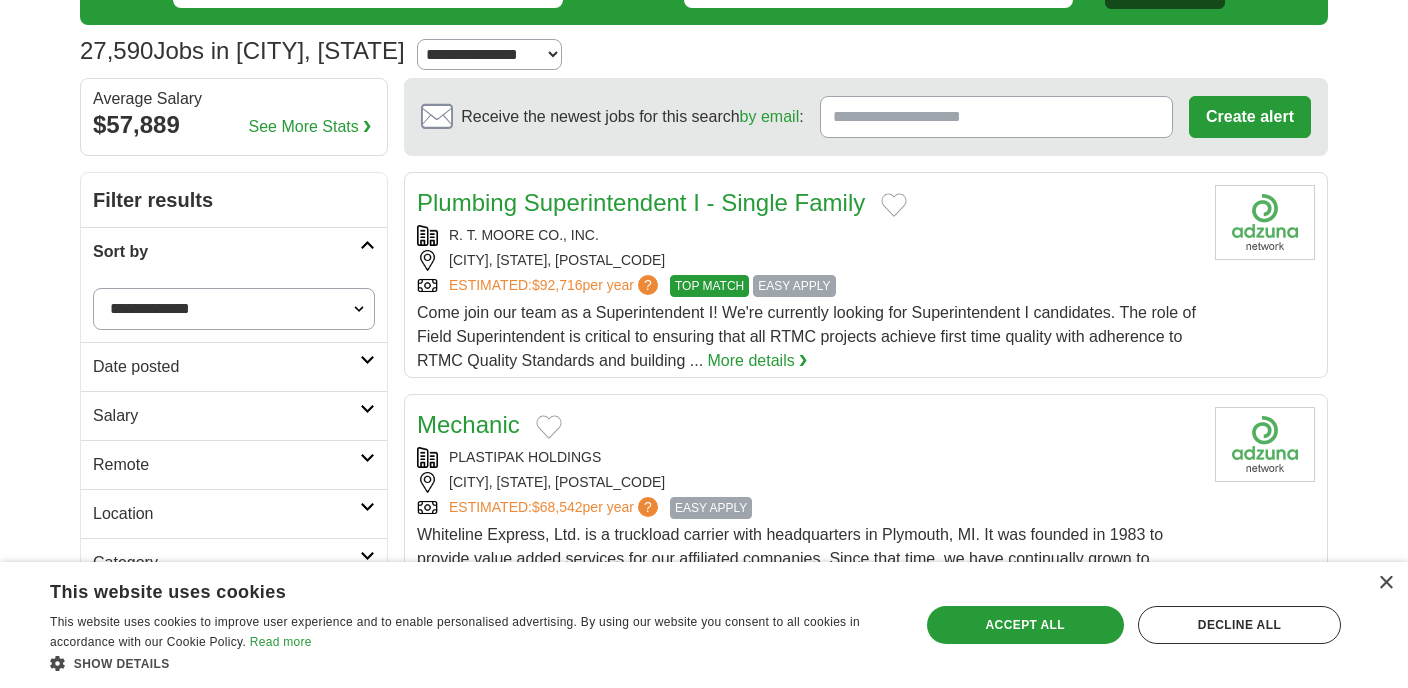 click on "**********" at bounding box center (234, 309) 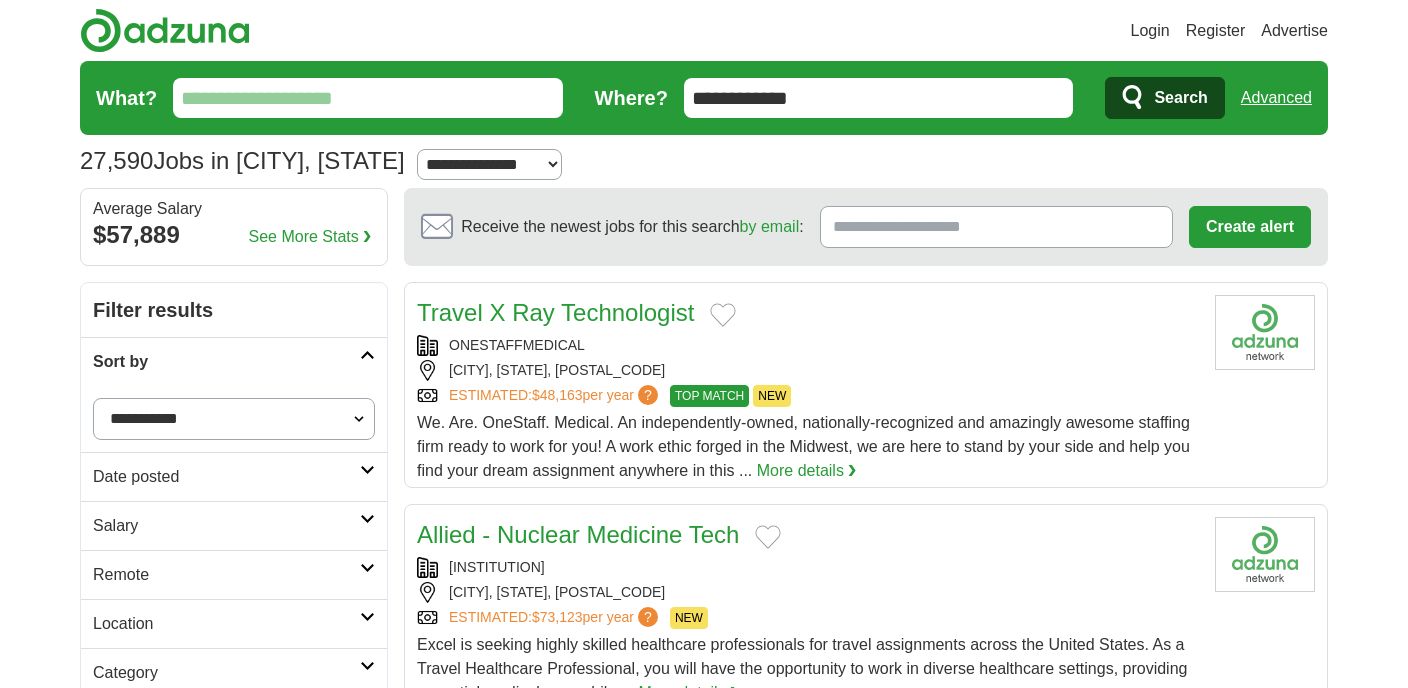 scroll, scrollTop: 0, scrollLeft: 0, axis: both 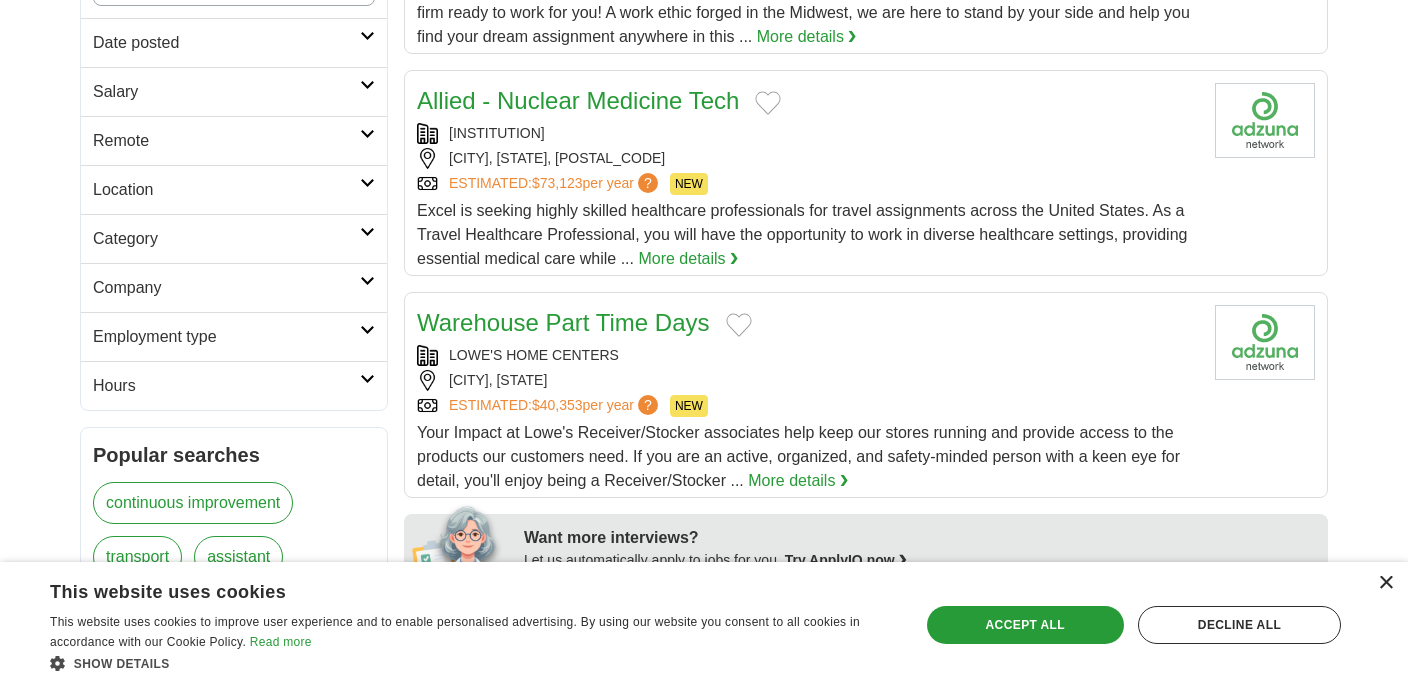 click on "×" at bounding box center (1385, 583) 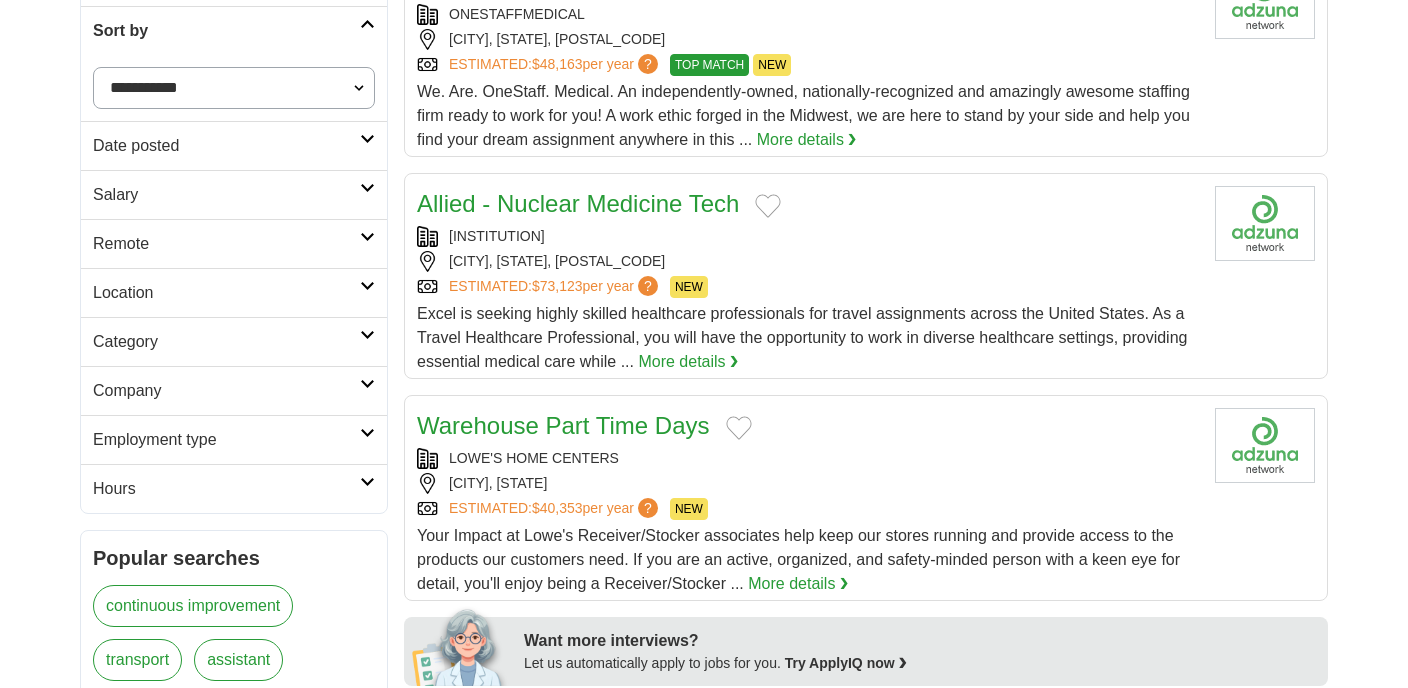 scroll, scrollTop: 332, scrollLeft: 0, axis: vertical 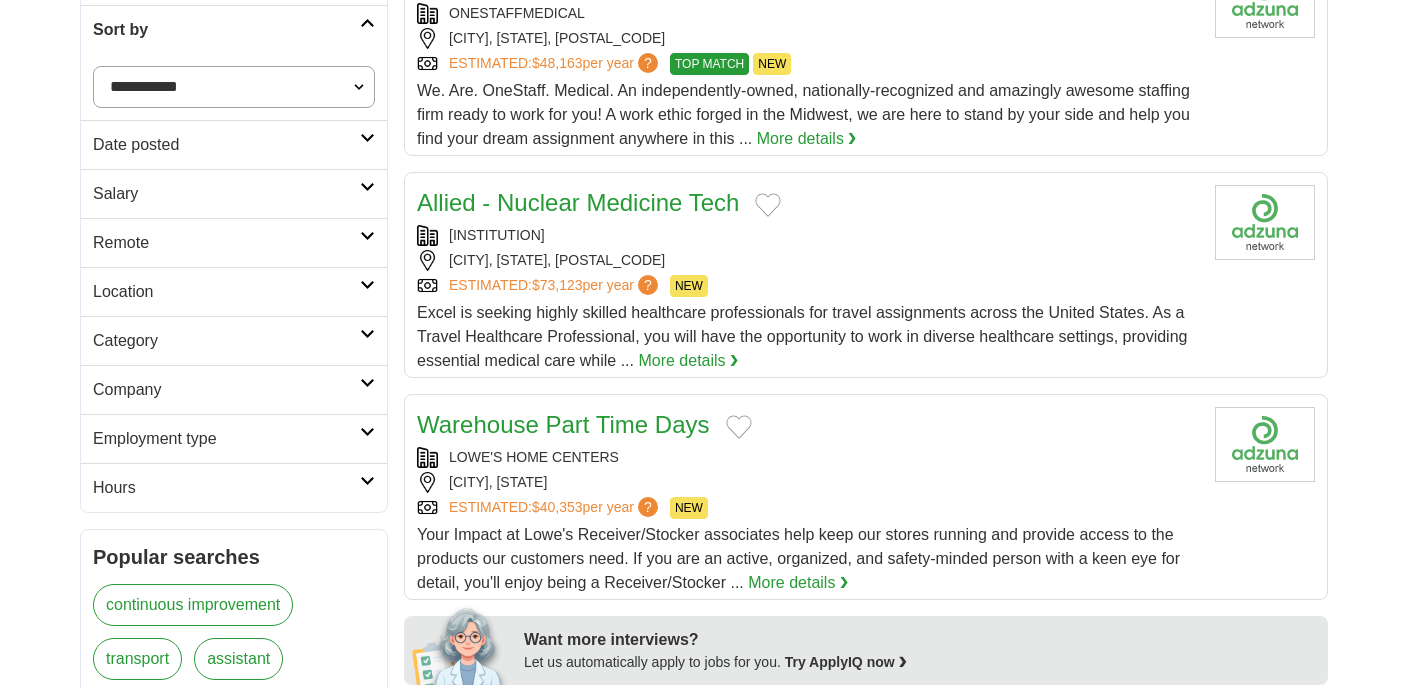 click on "Employment type" at bounding box center (226, 439) 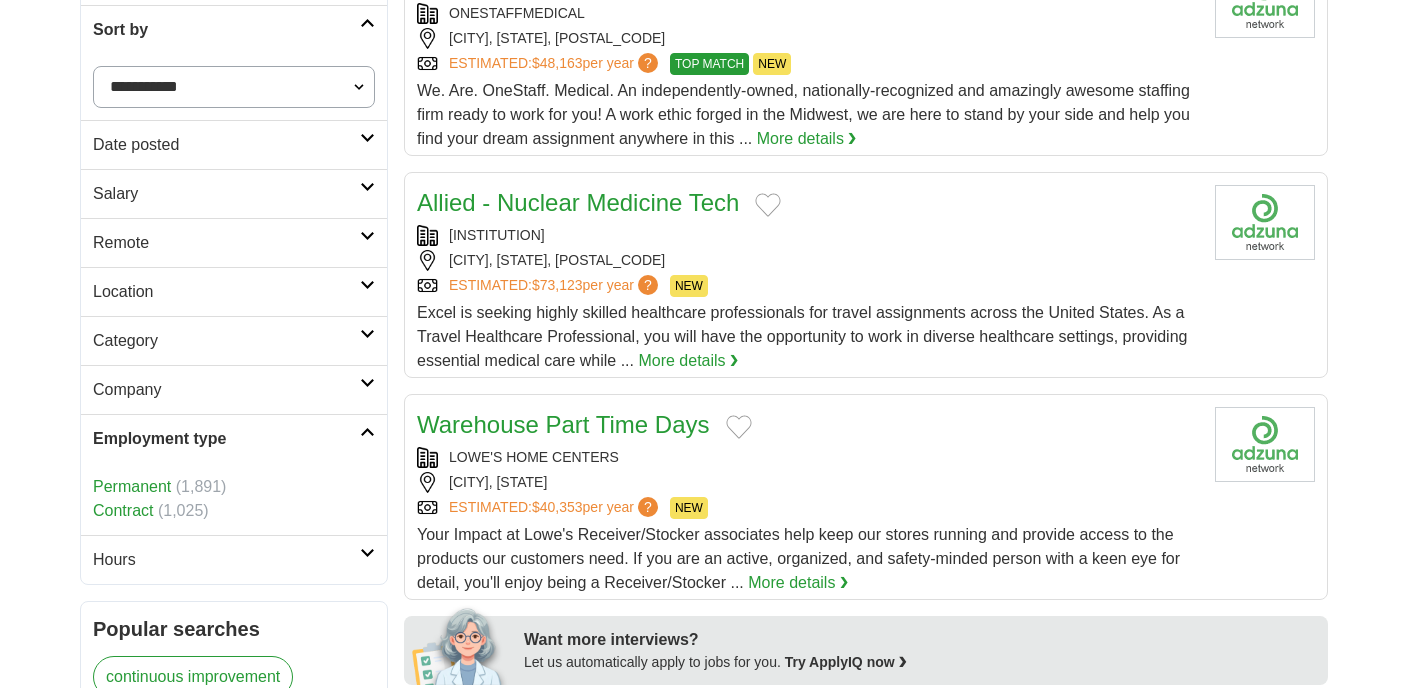 click on "Employment type" at bounding box center [226, 439] 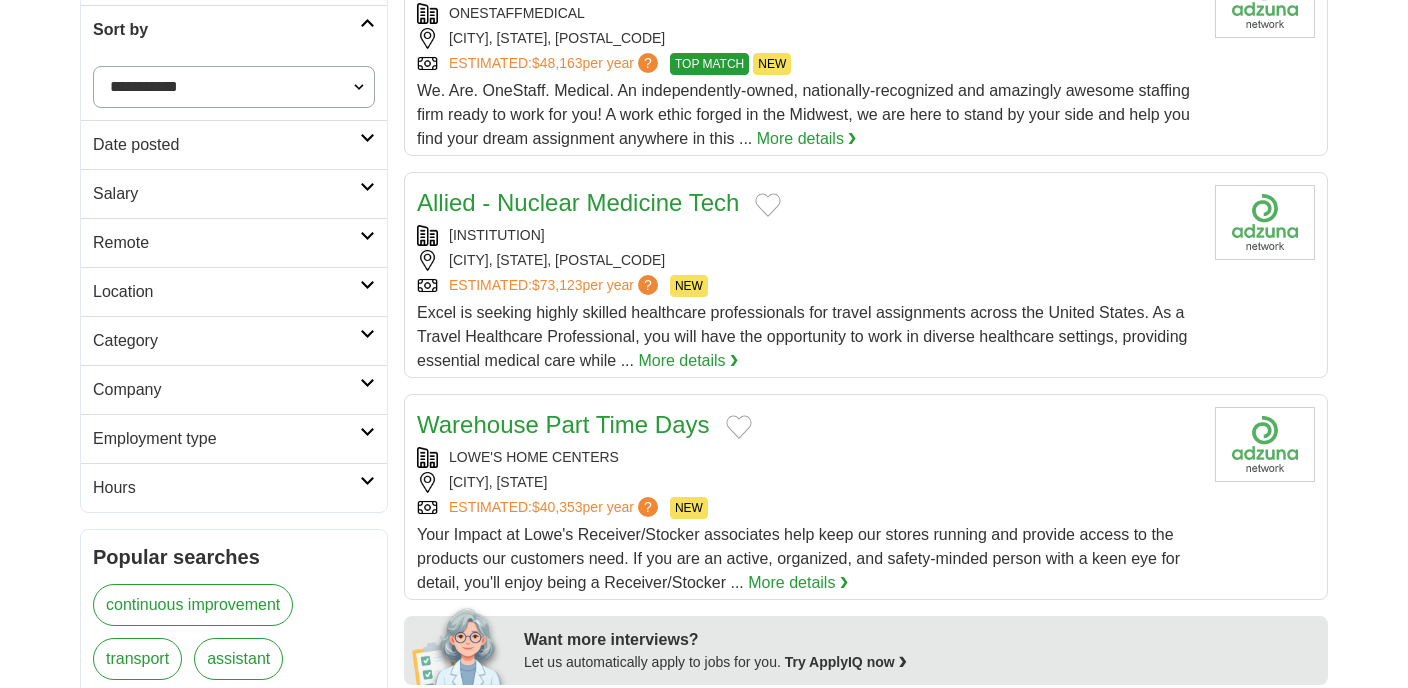 click on "Employment type" at bounding box center (226, 439) 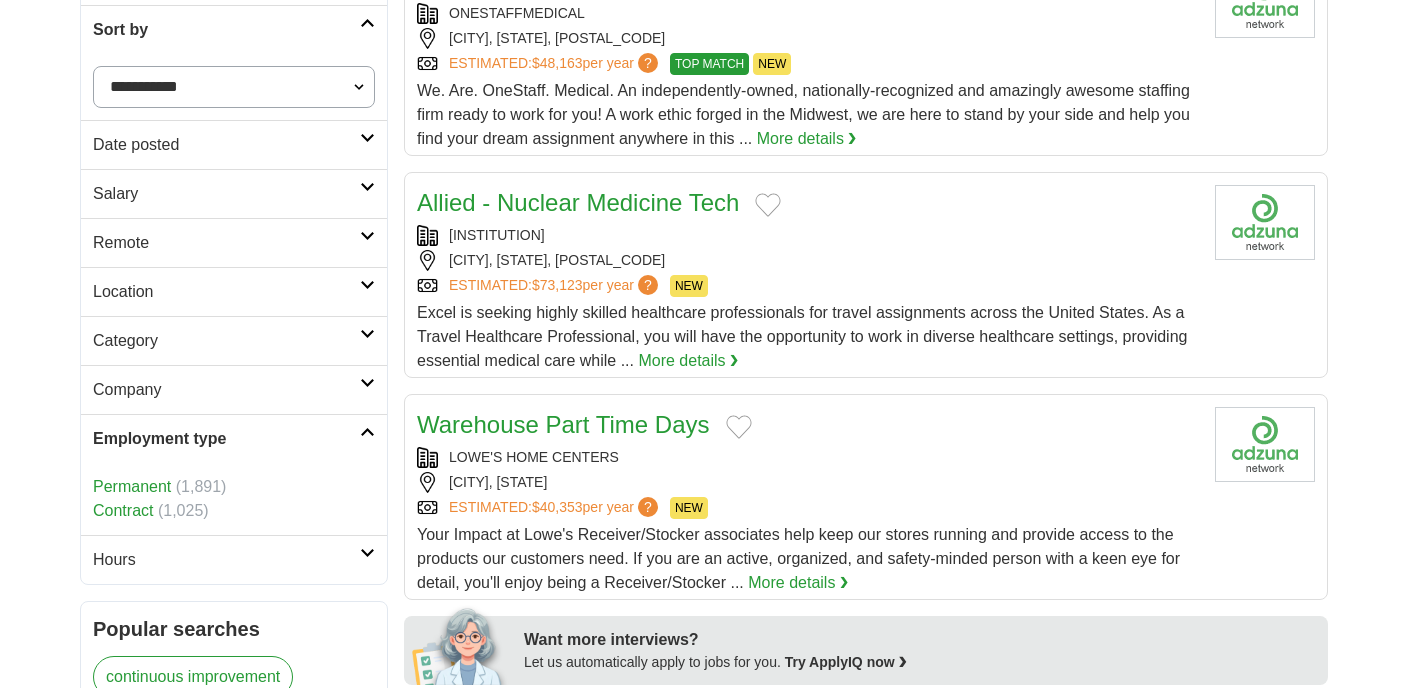click on "Employment type" at bounding box center [226, 439] 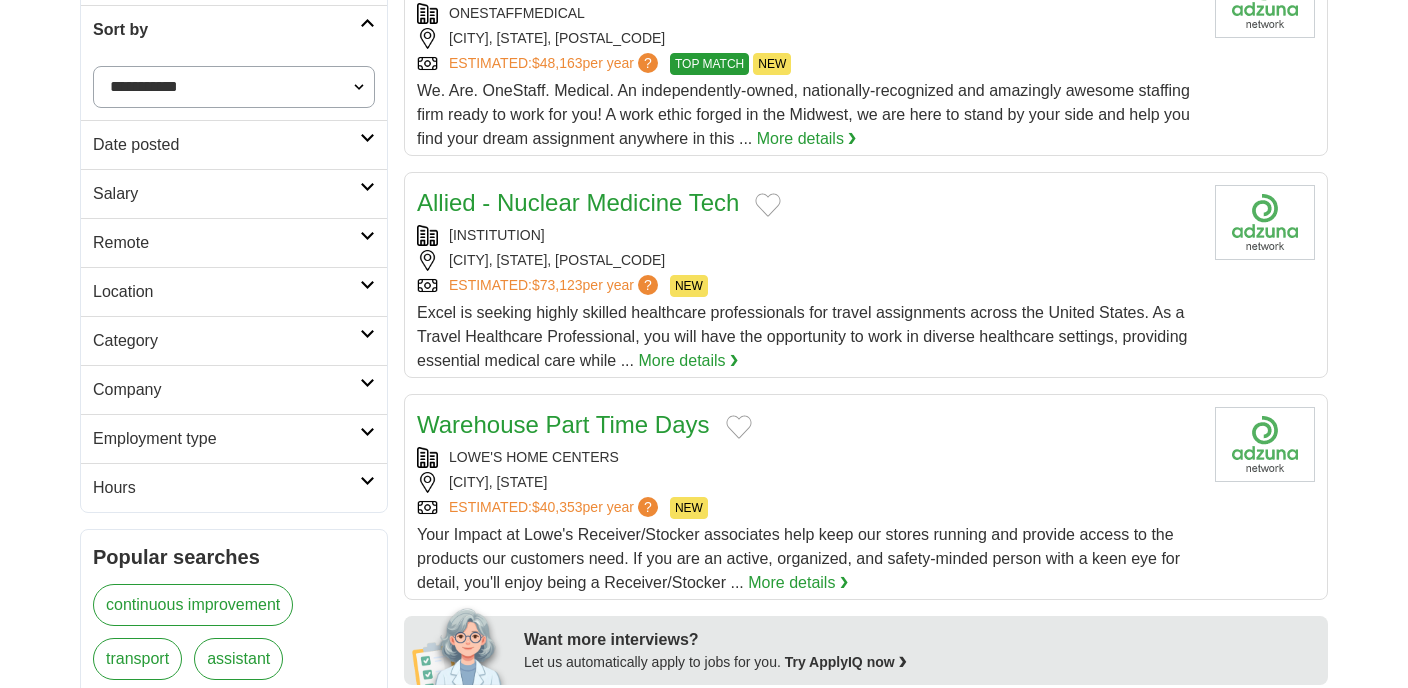 click on "Hours" at bounding box center [226, 488] 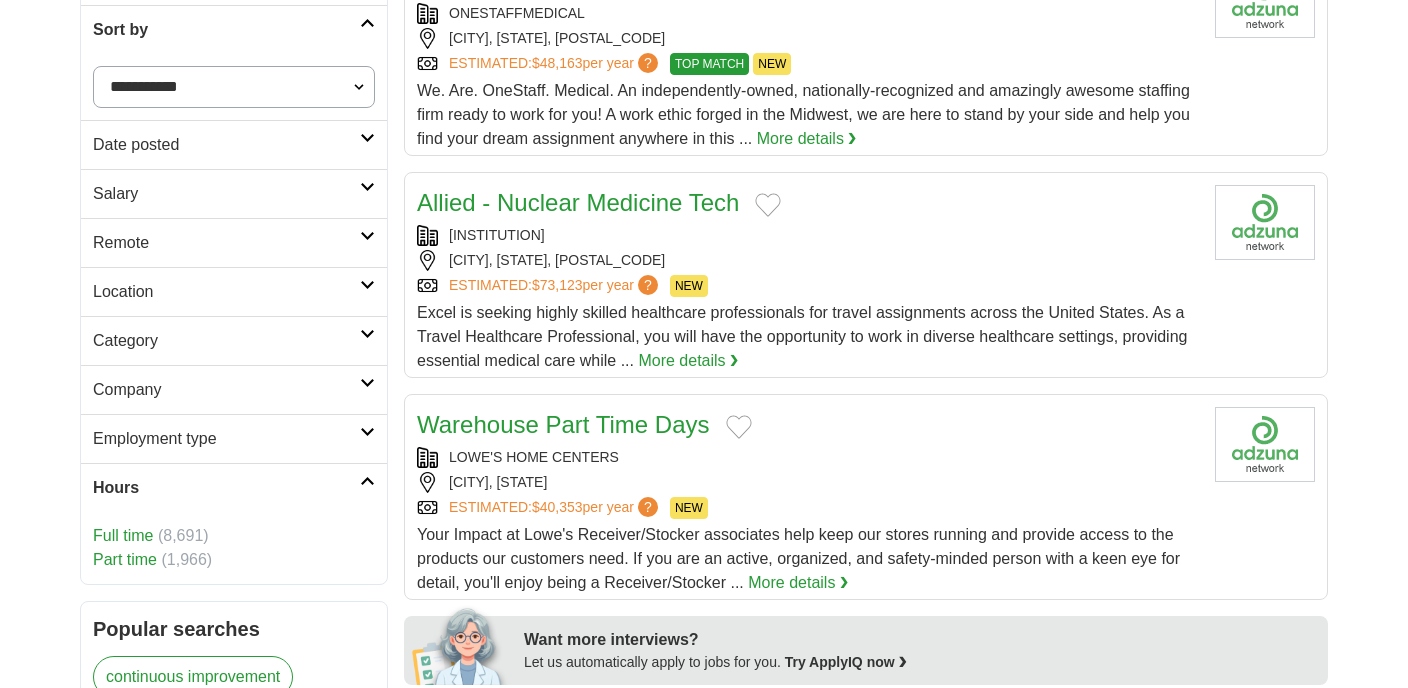 click on "Hours" at bounding box center (226, 488) 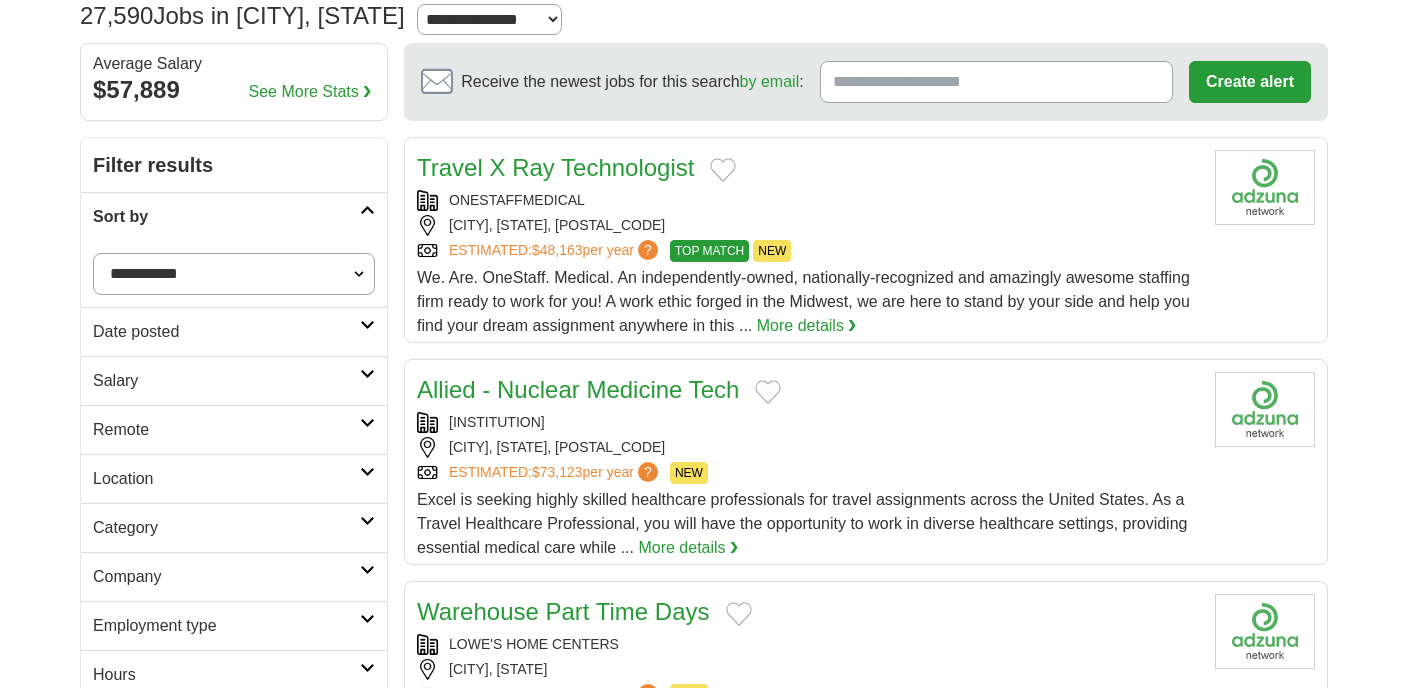 scroll, scrollTop: 0, scrollLeft: 0, axis: both 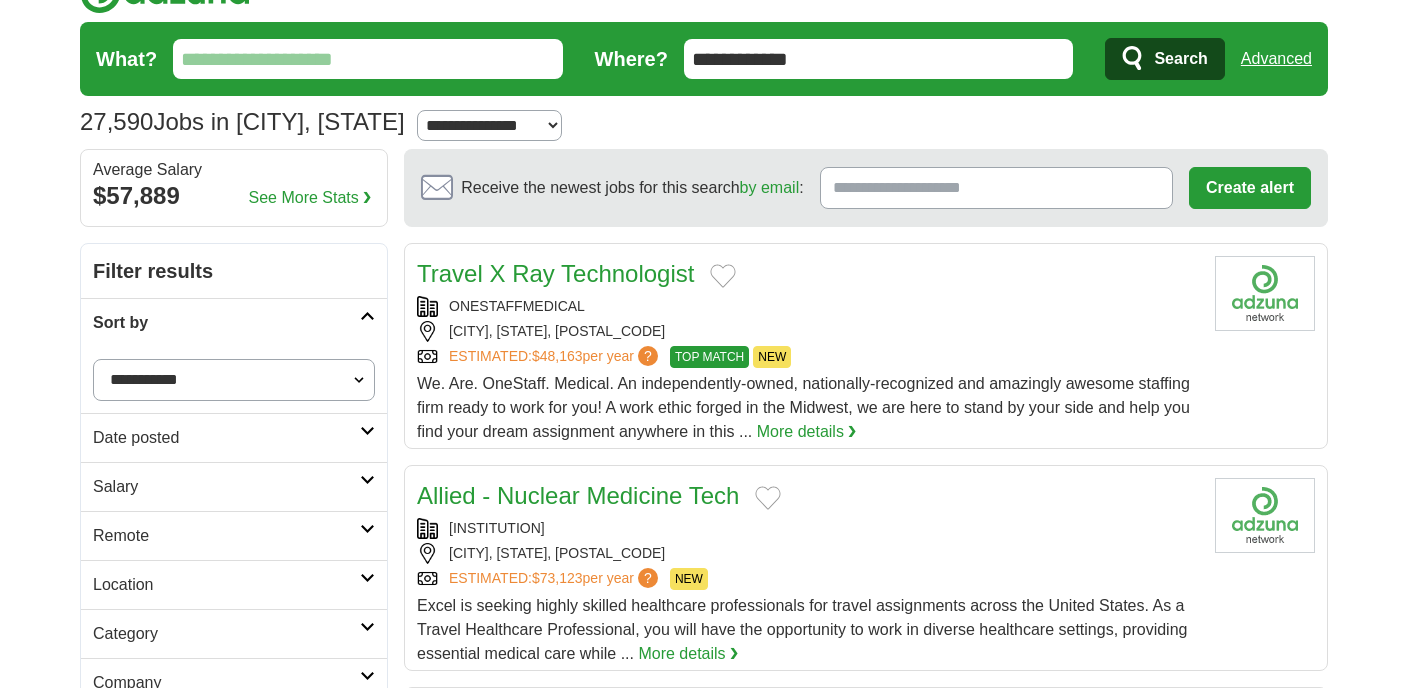 click on "Salary" at bounding box center [226, 487] 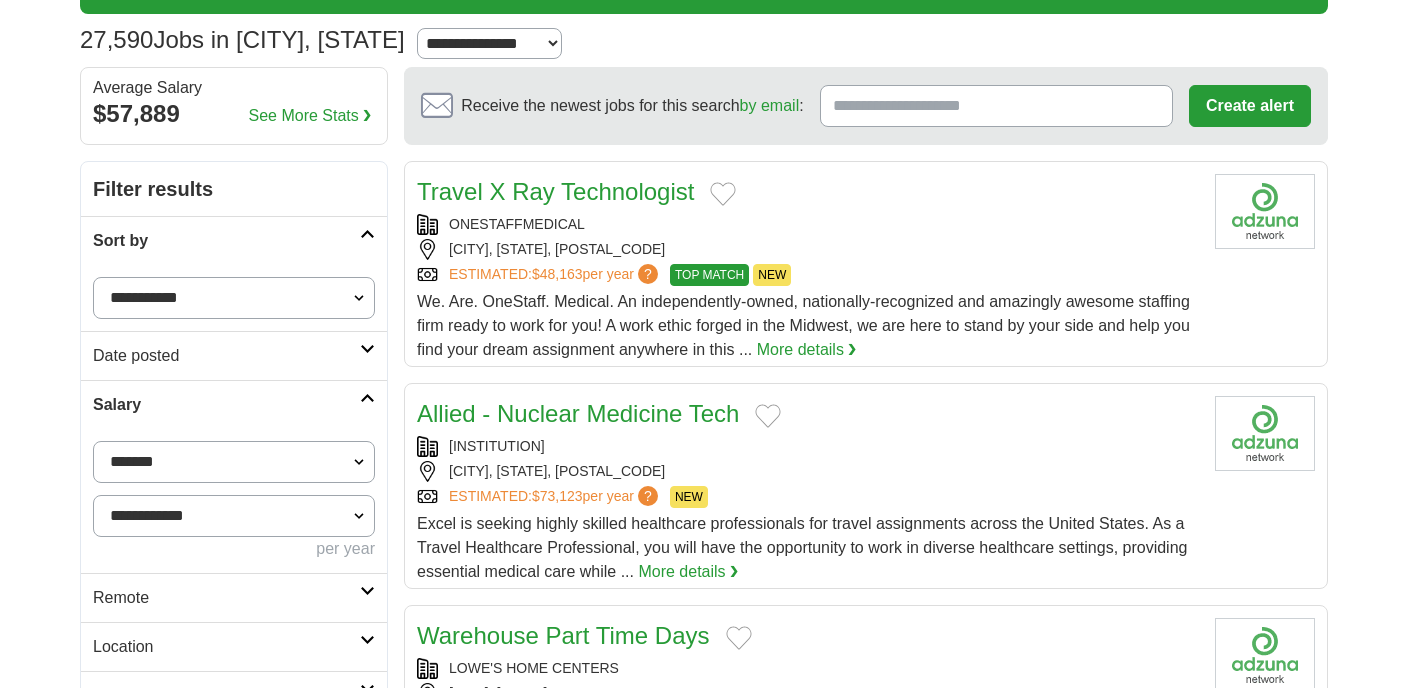 scroll, scrollTop: 157, scrollLeft: 0, axis: vertical 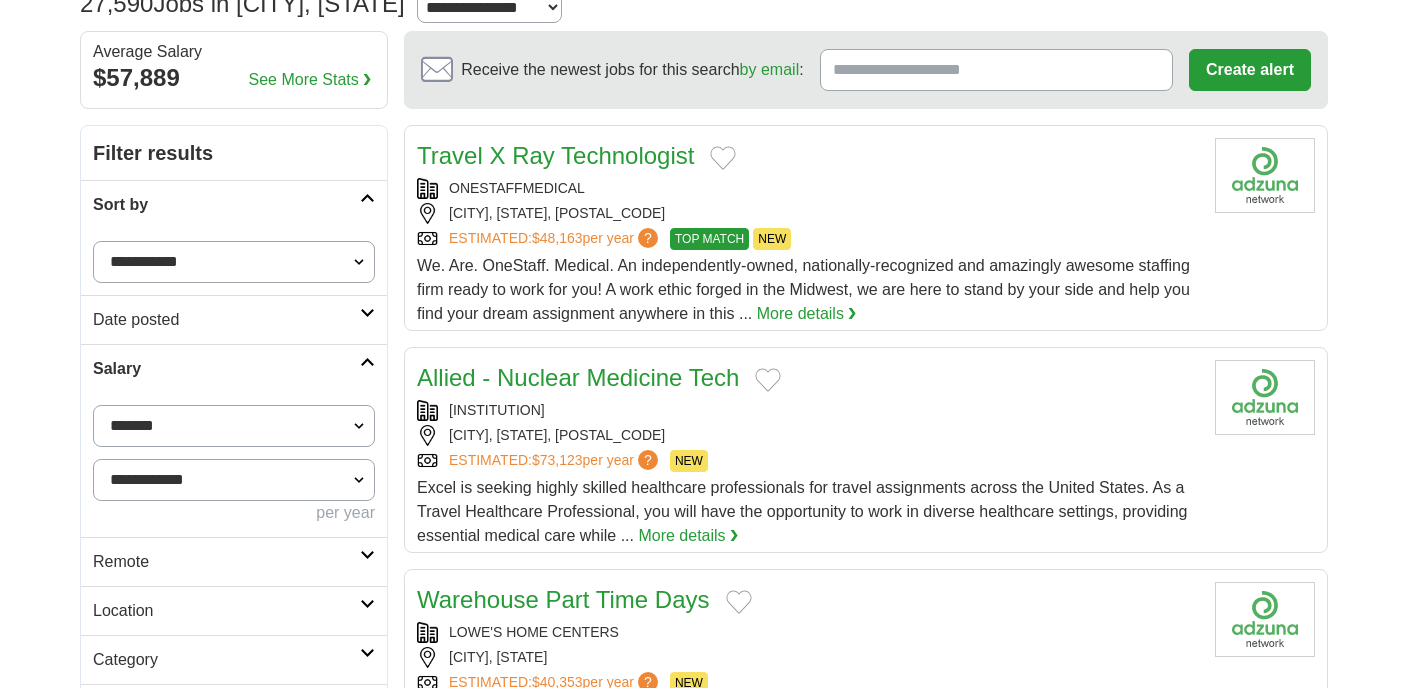 click on "**********" at bounding box center [234, 426] 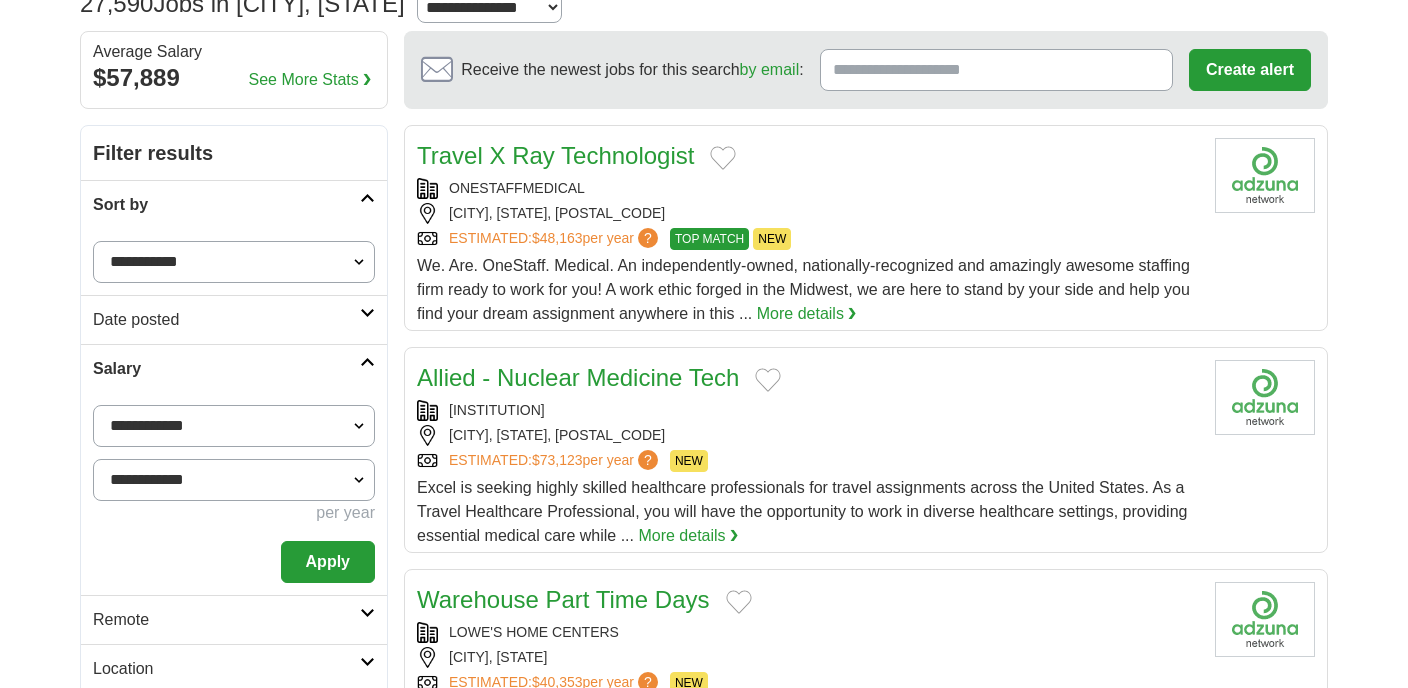 click on "Apply" at bounding box center [328, 562] 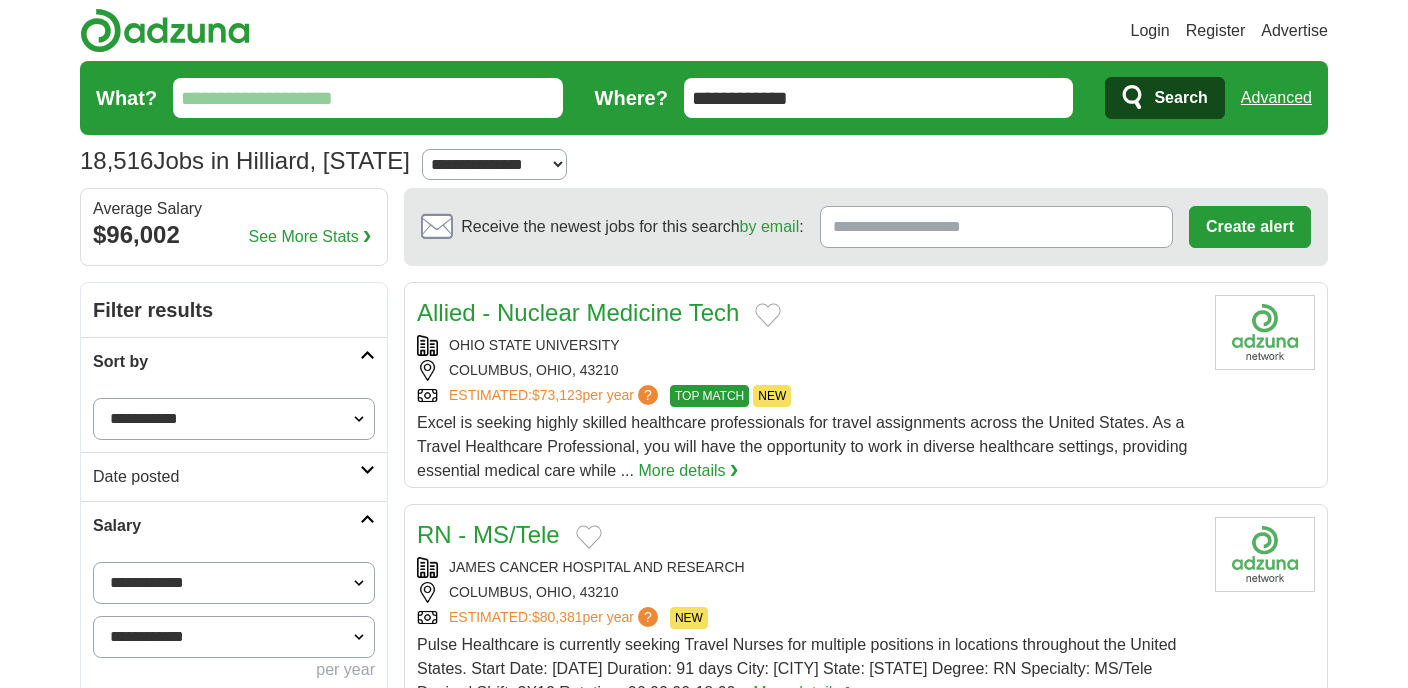 scroll, scrollTop: 0, scrollLeft: 0, axis: both 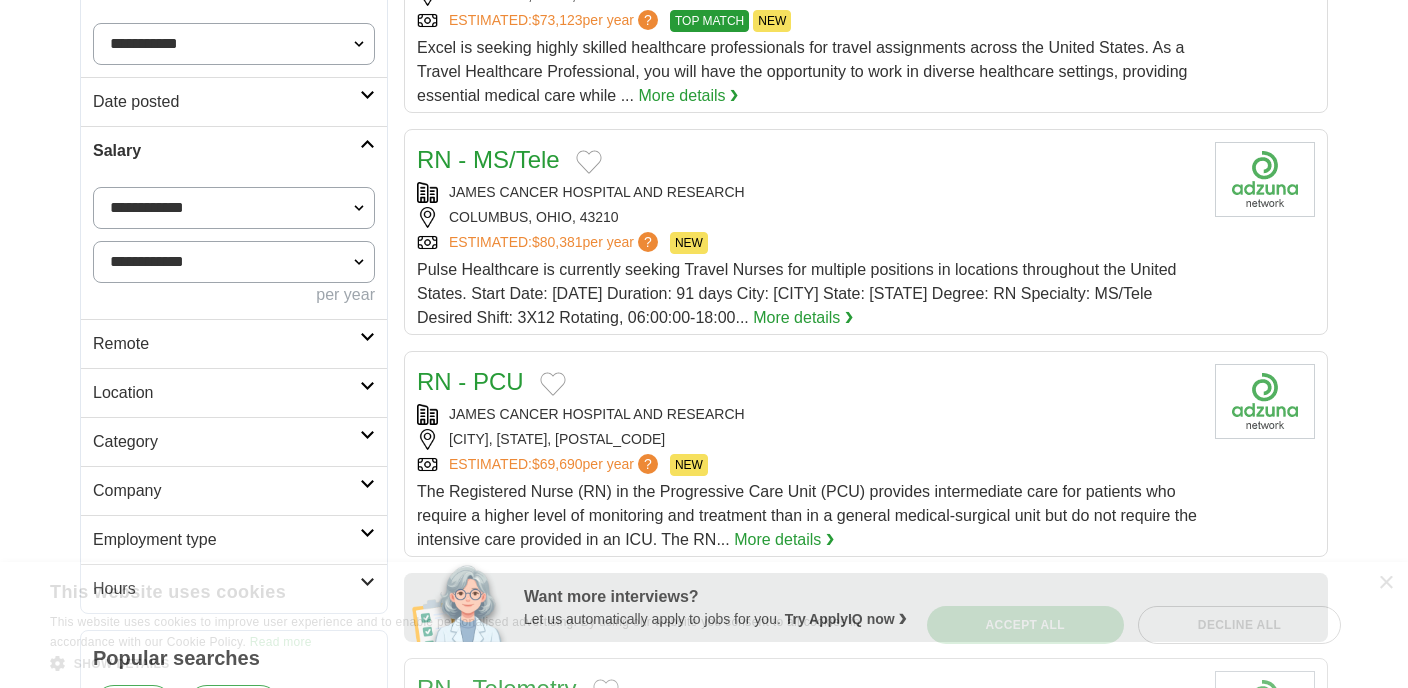 click on "Category" at bounding box center [234, 441] 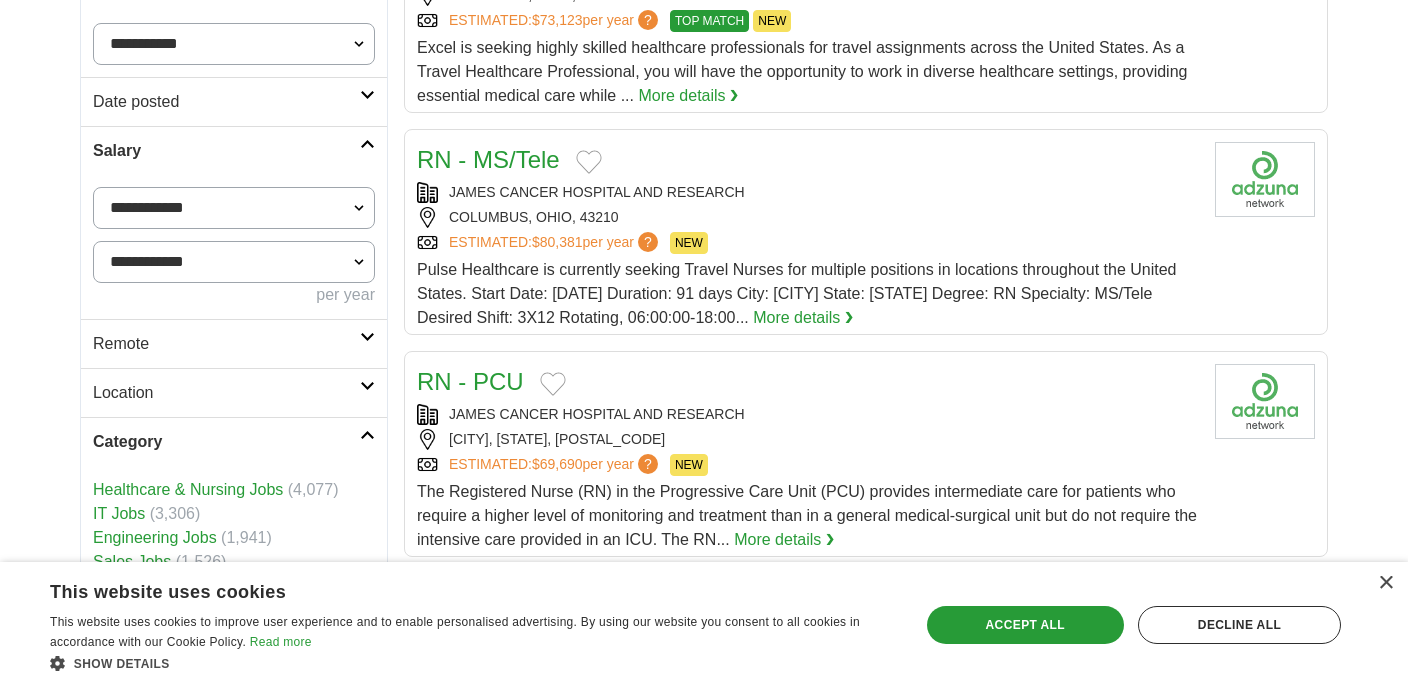 click on "Category" at bounding box center (234, 441) 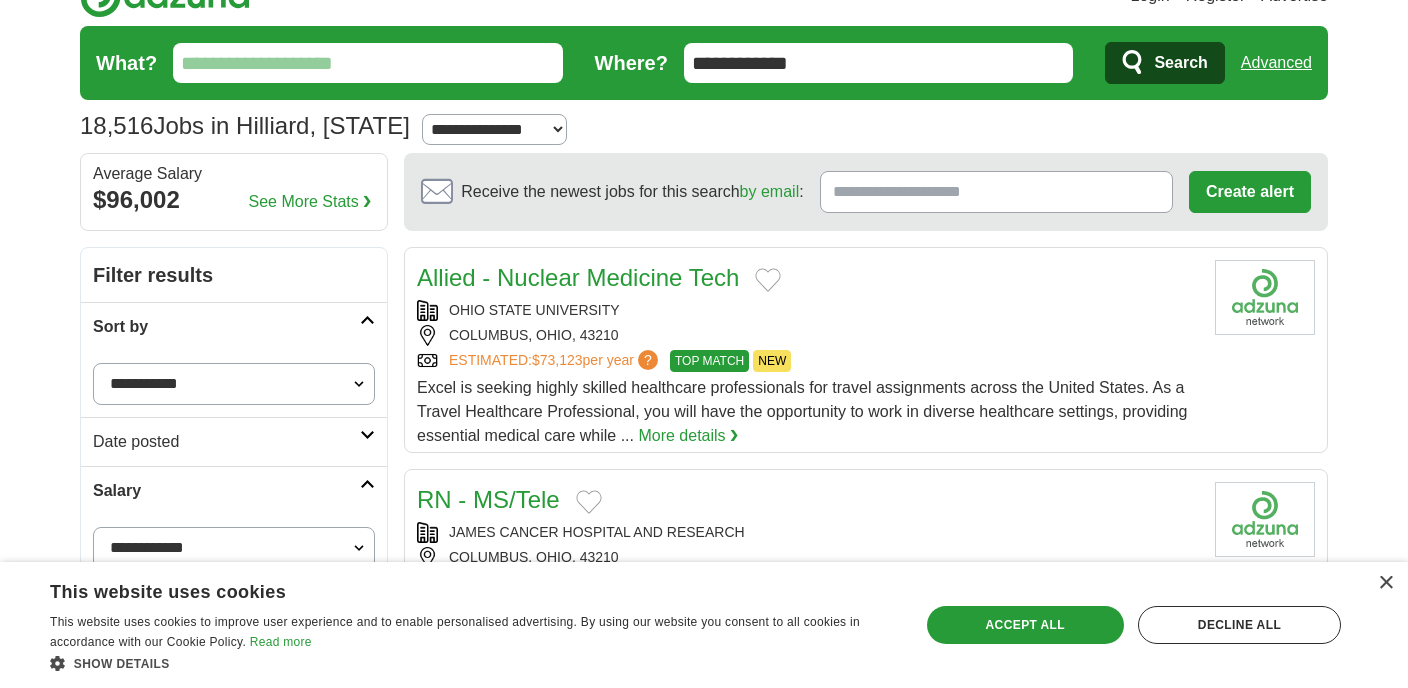 scroll, scrollTop: 55, scrollLeft: 0, axis: vertical 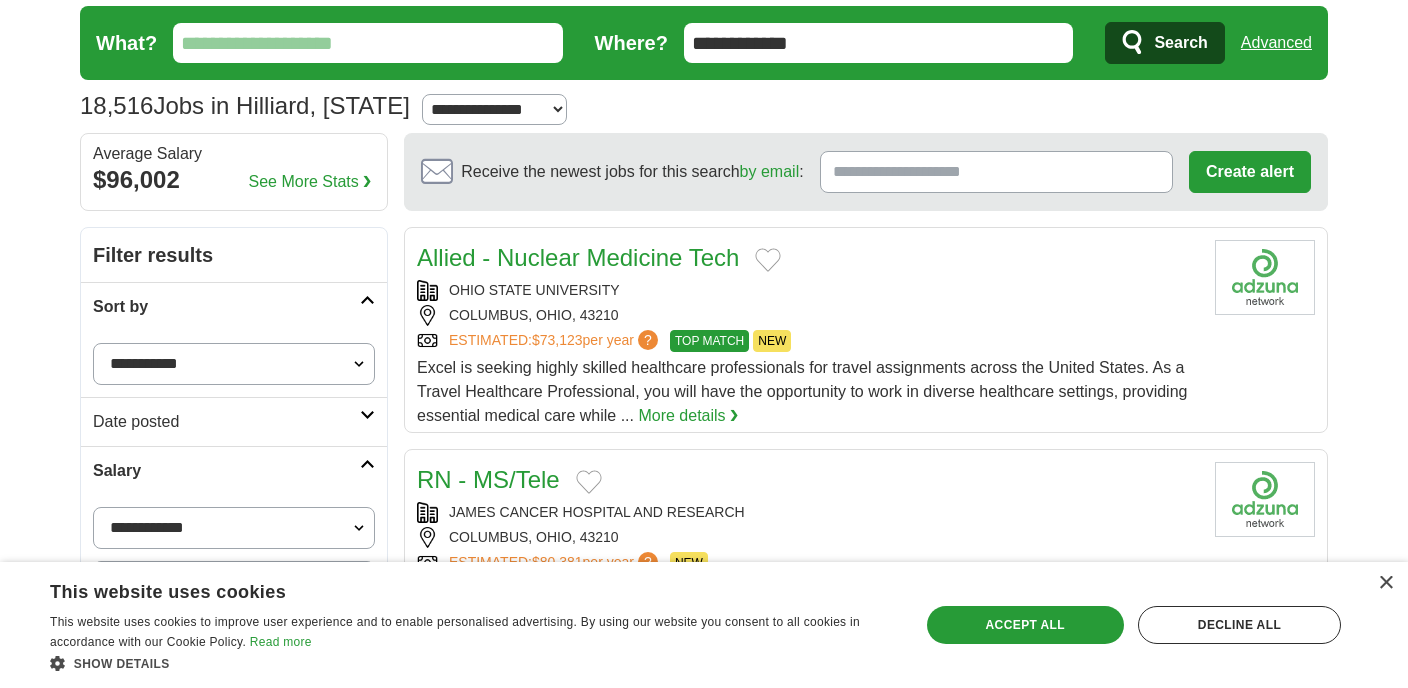 click on "See More Stats ❯" at bounding box center [310, 182] 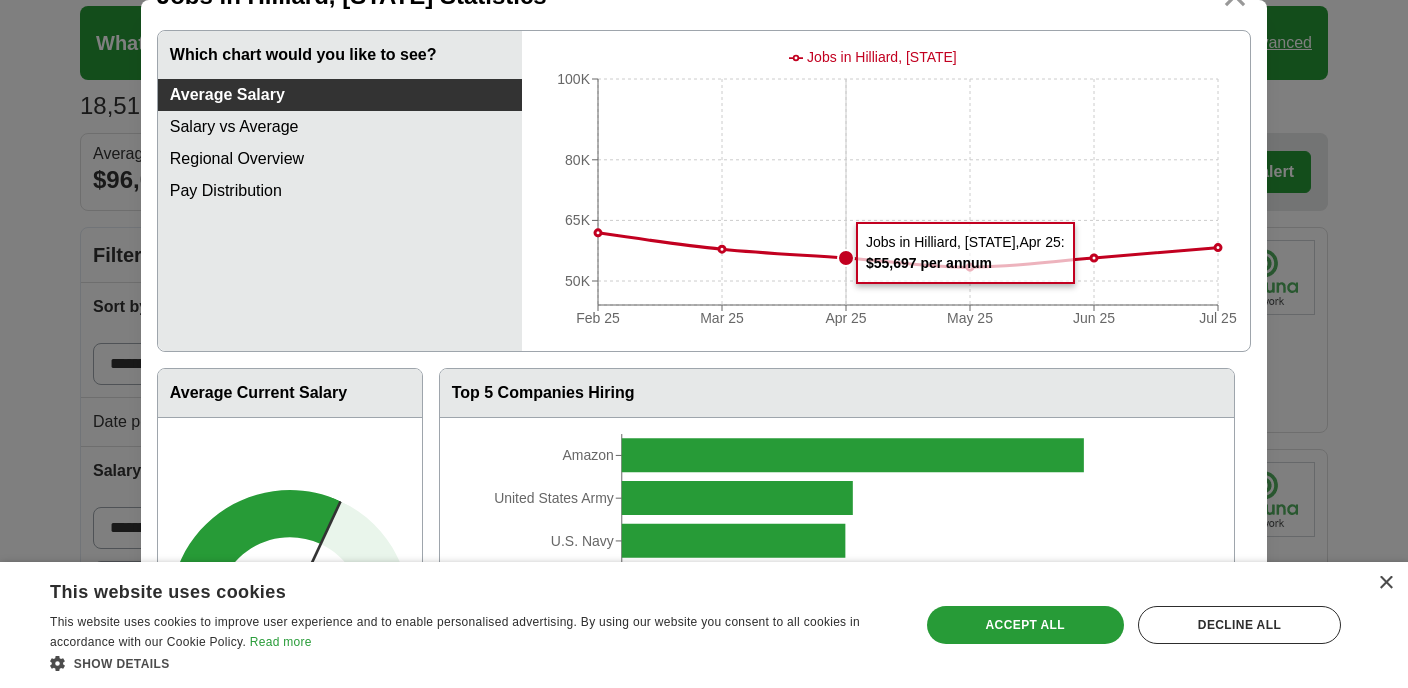 scroll, scrollTop: 92, scrollLeft: 0, axis: vertical 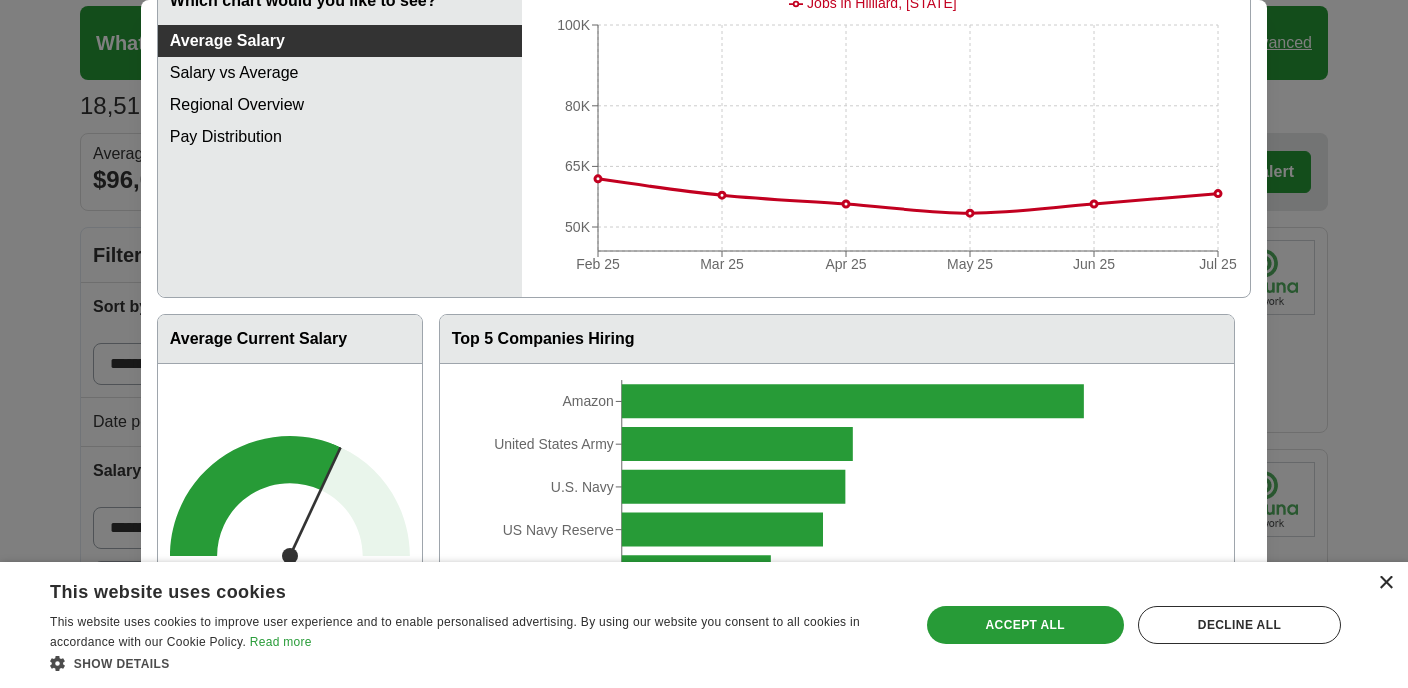 click on "×" at bounding box center (1385, 583) 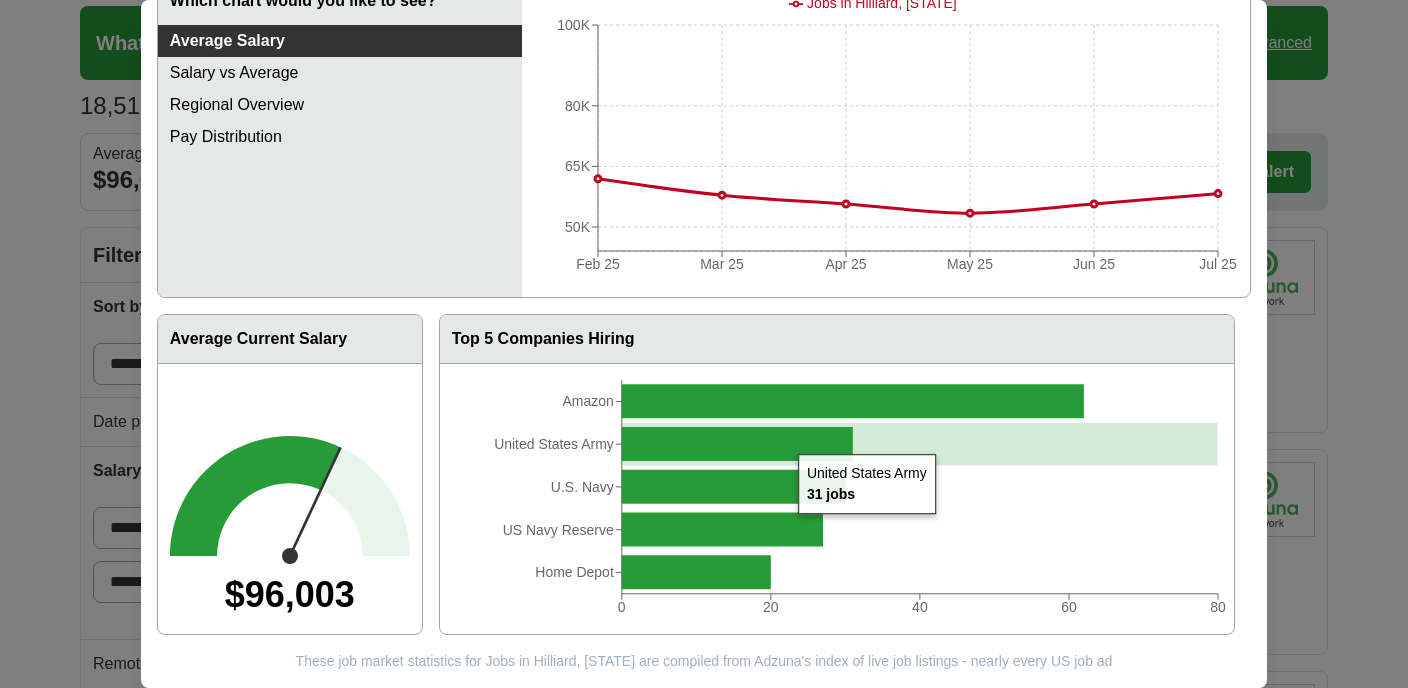 click 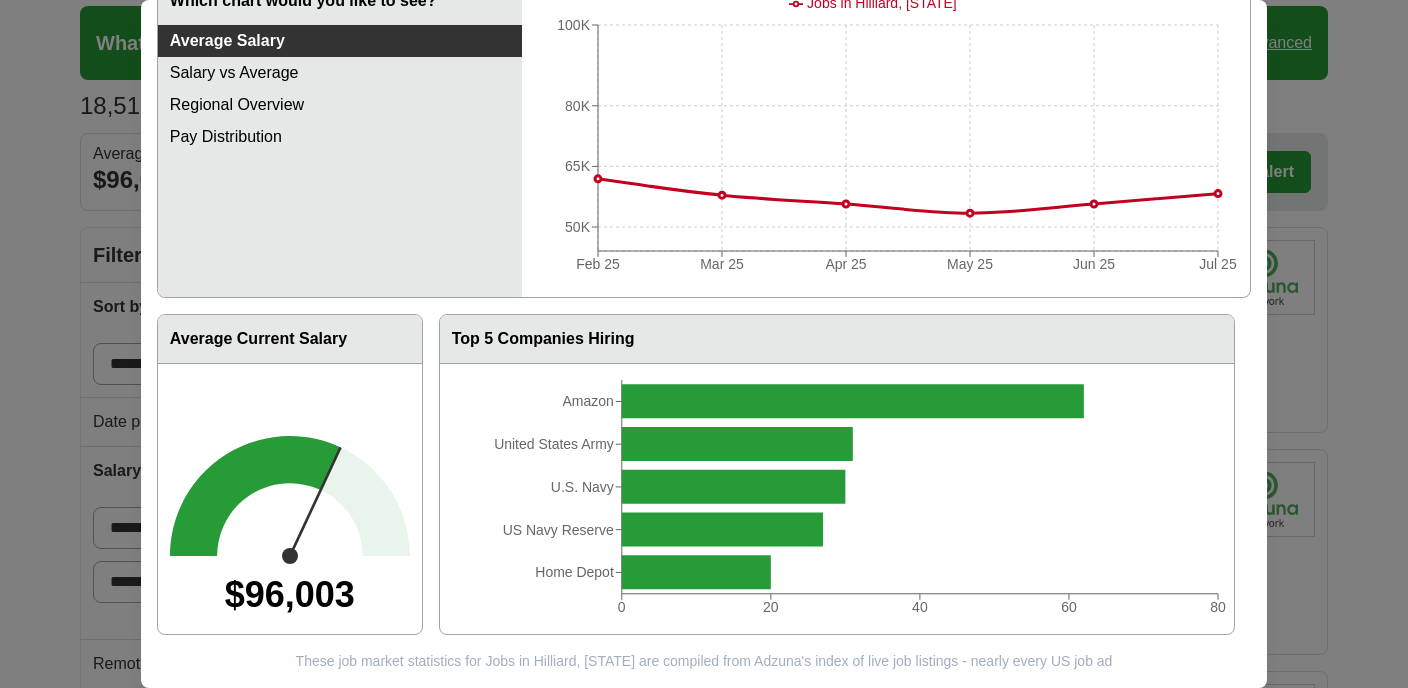 click on "Salary vs Average" at bounding box center [340, 73] 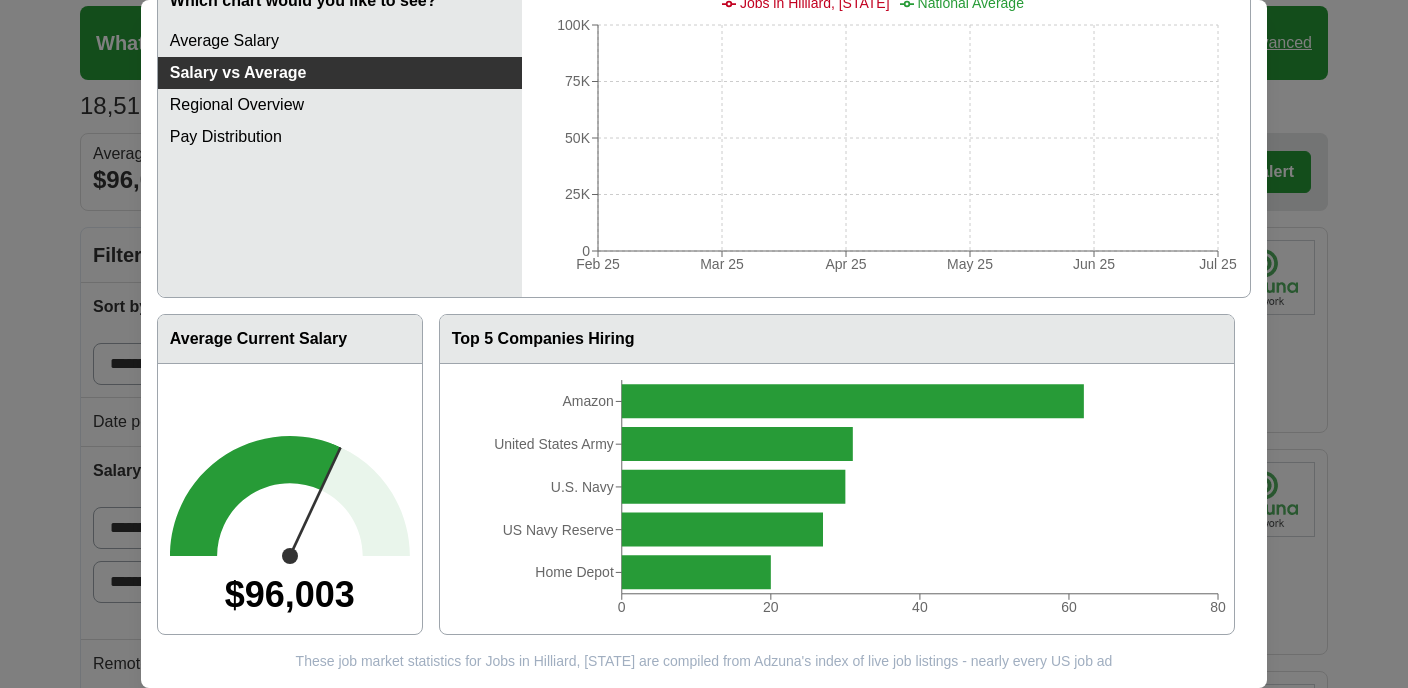 scroll, scrollTop: 0, scrollLeft: 0, axis: both 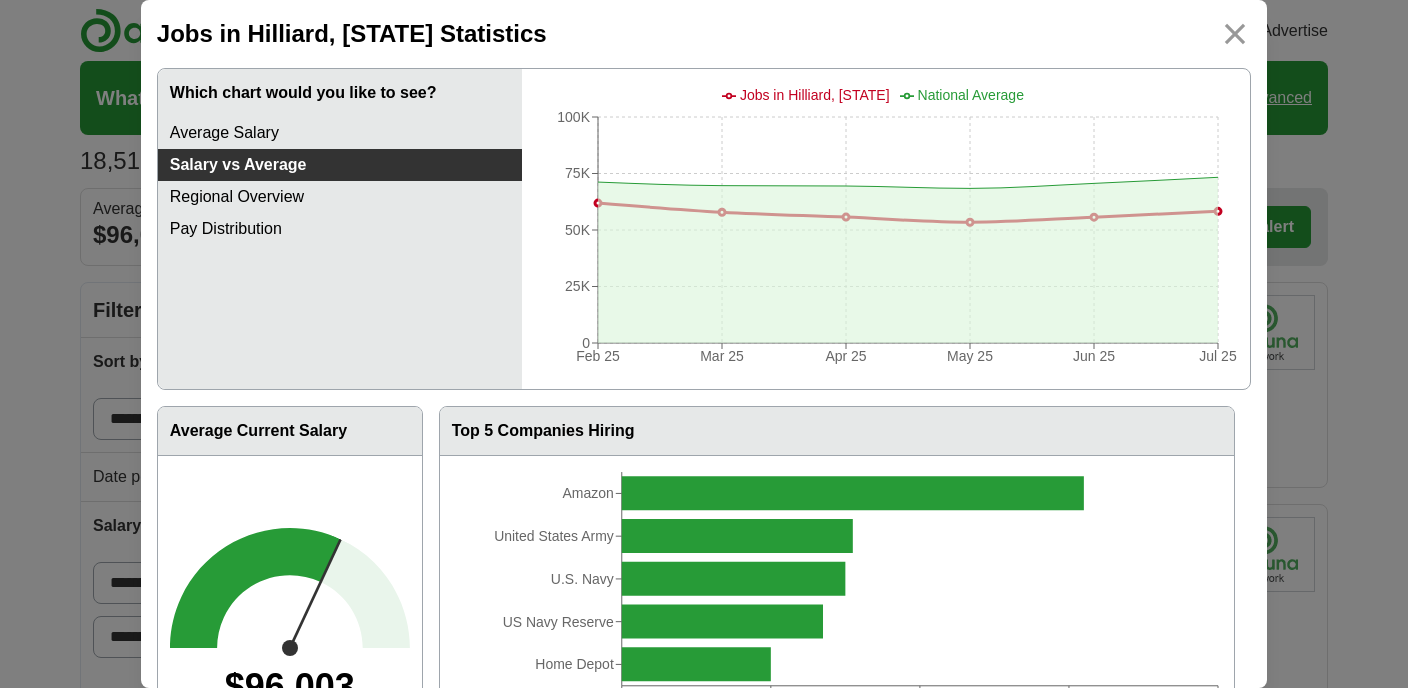 click on "Regional Overview" at bounding box center (340, 197) 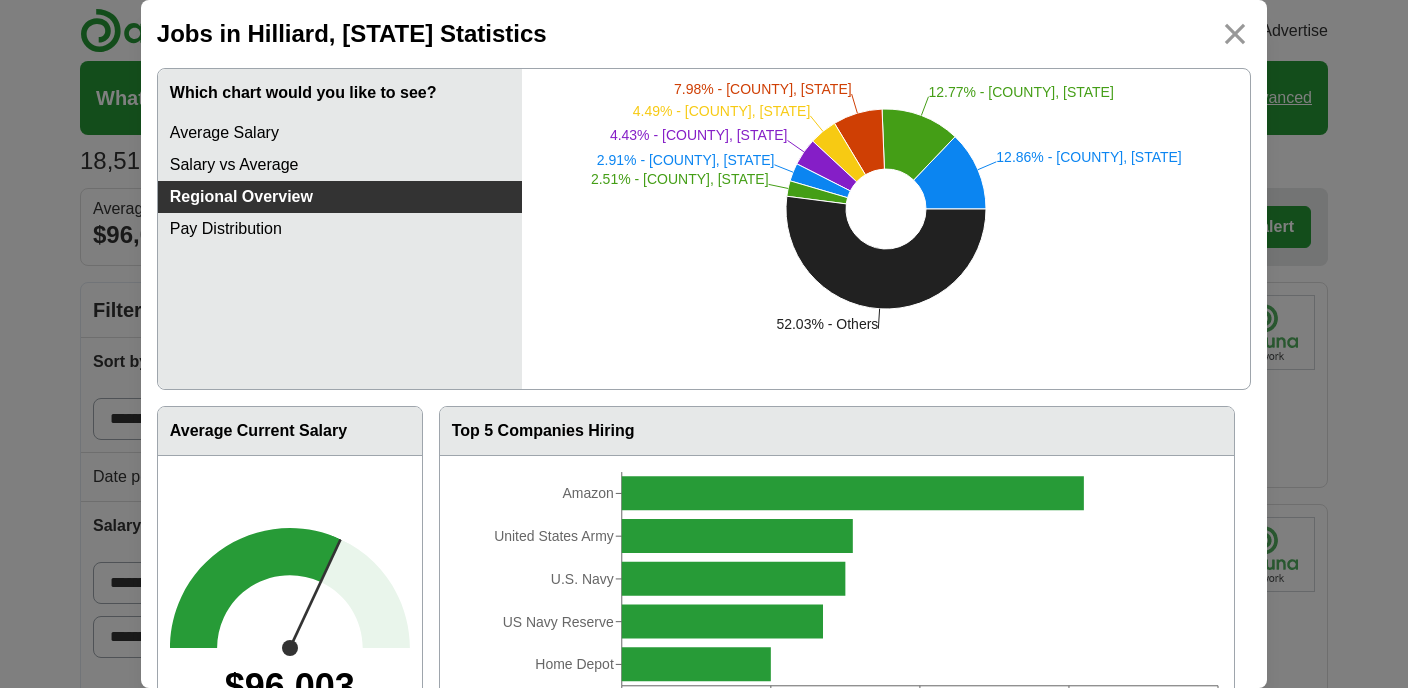 scroll, scrollTop: 6, scrollLeft: 0, axis: vertical 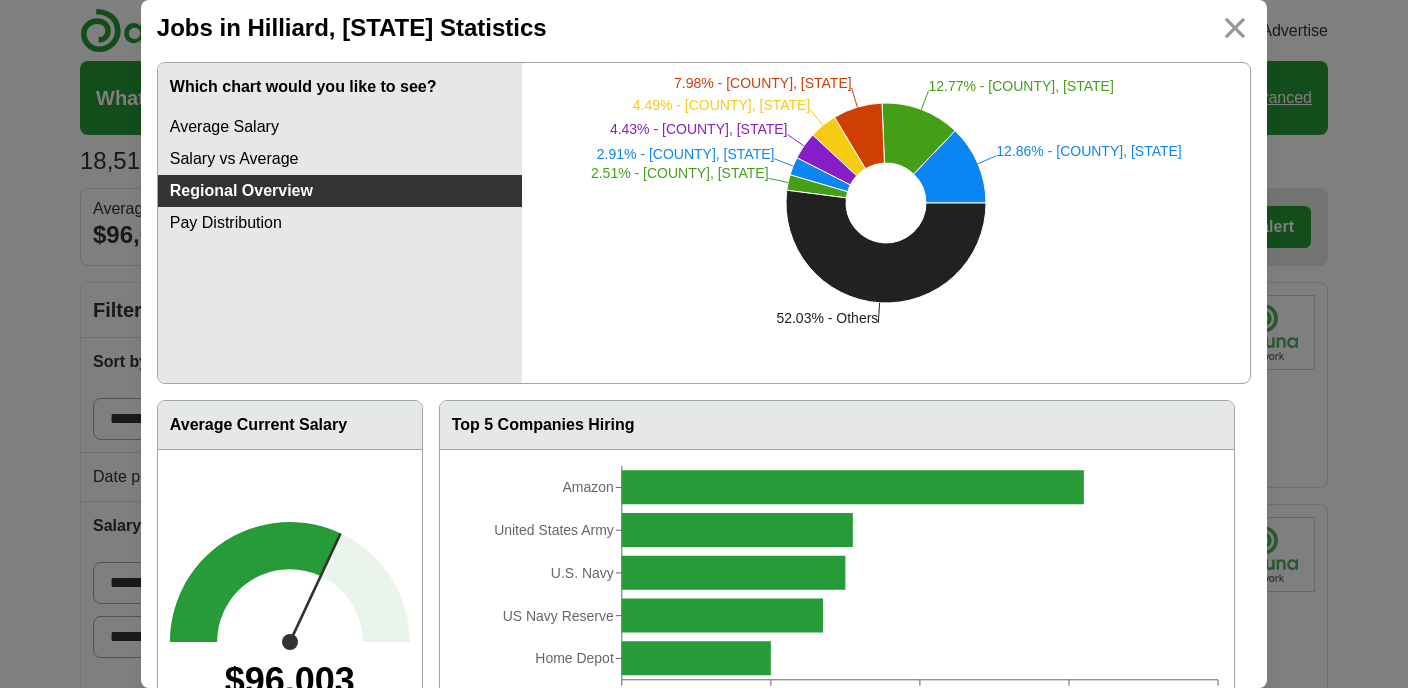 click on "Salary vs Average" at bounding box center (340, 159) 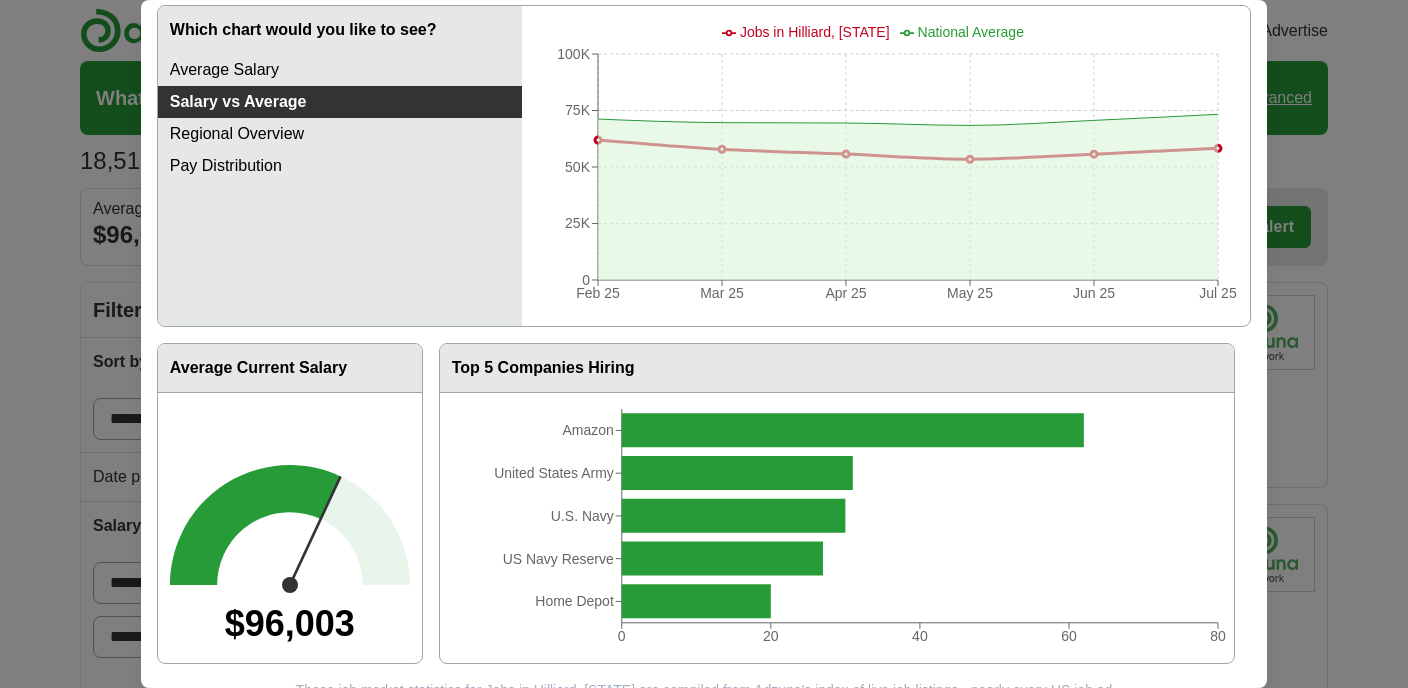 scroll, scrollTop: 92, scrollLeft: 0, axis: vertical 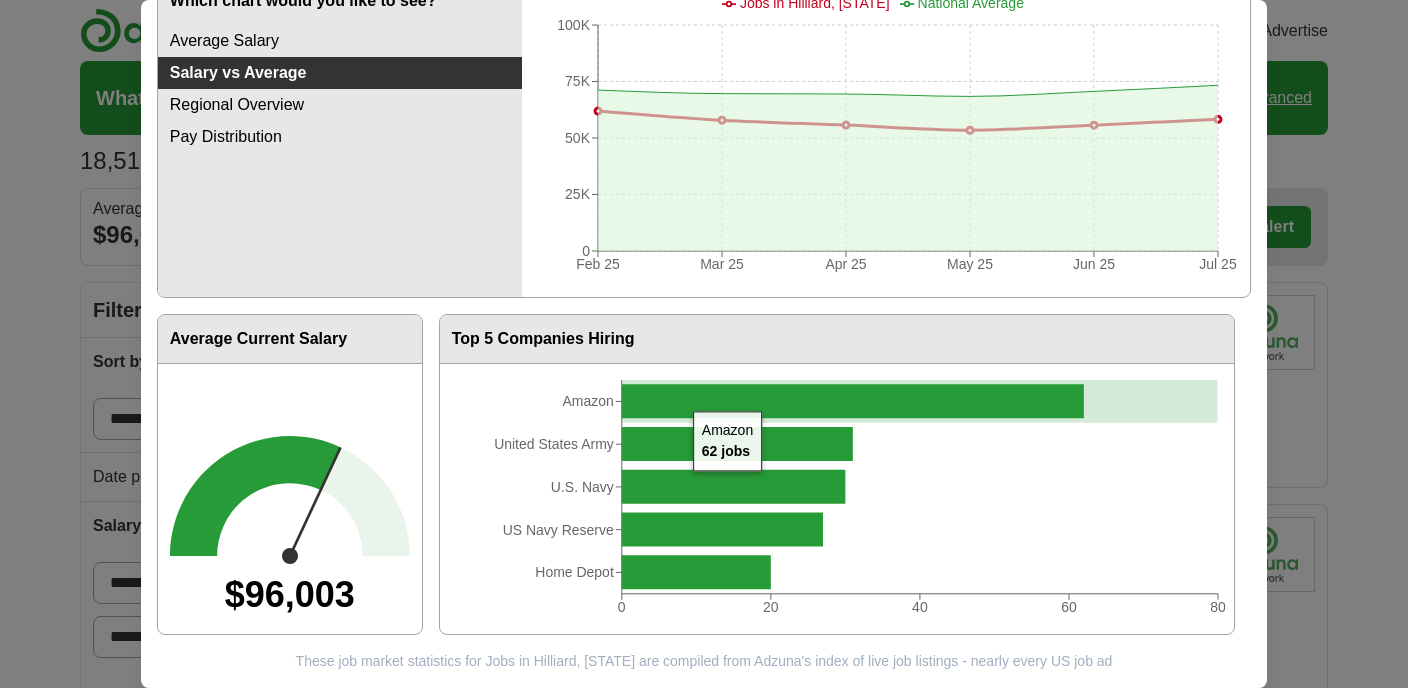click 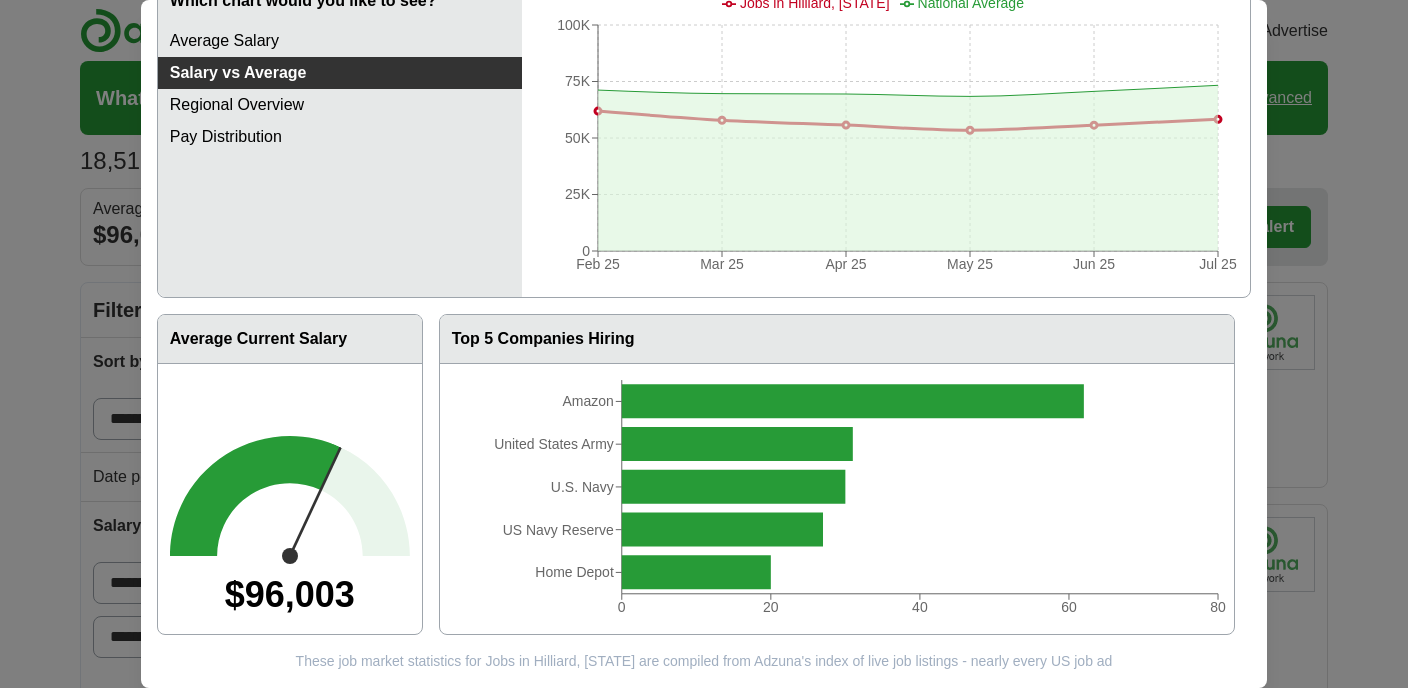 click on "**********" at bounding box center [704, 344] 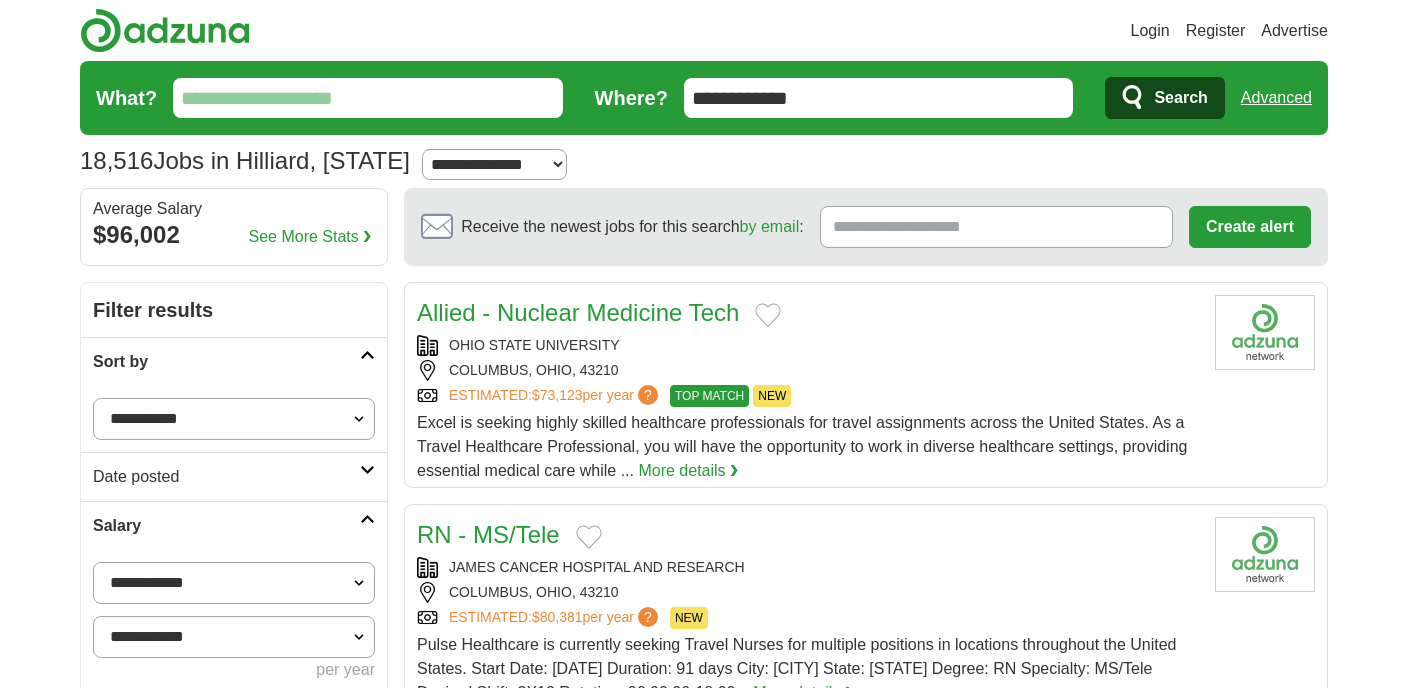 click on "Advanced" at bounding box center [1276, 98] 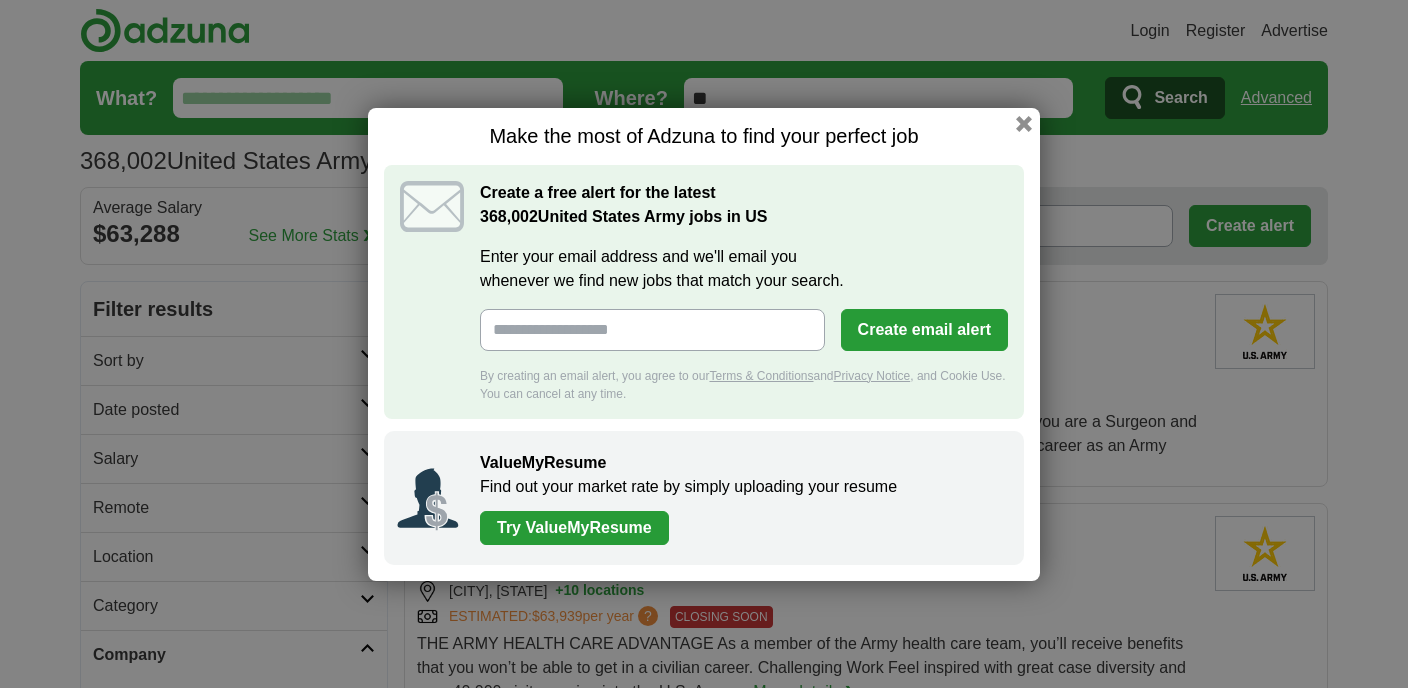 scroll, scrollTop: 0, scrollLeft: 0, axis: both 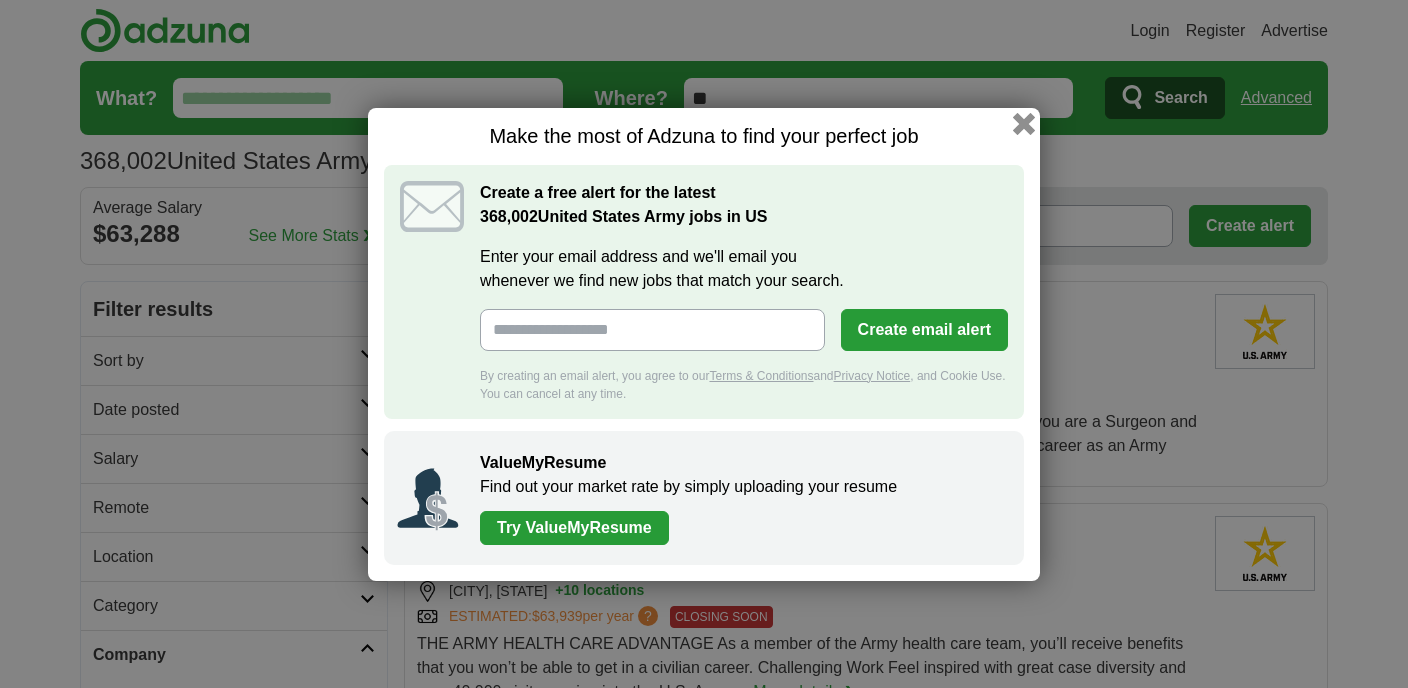 click at bounding box center [1024, 123] 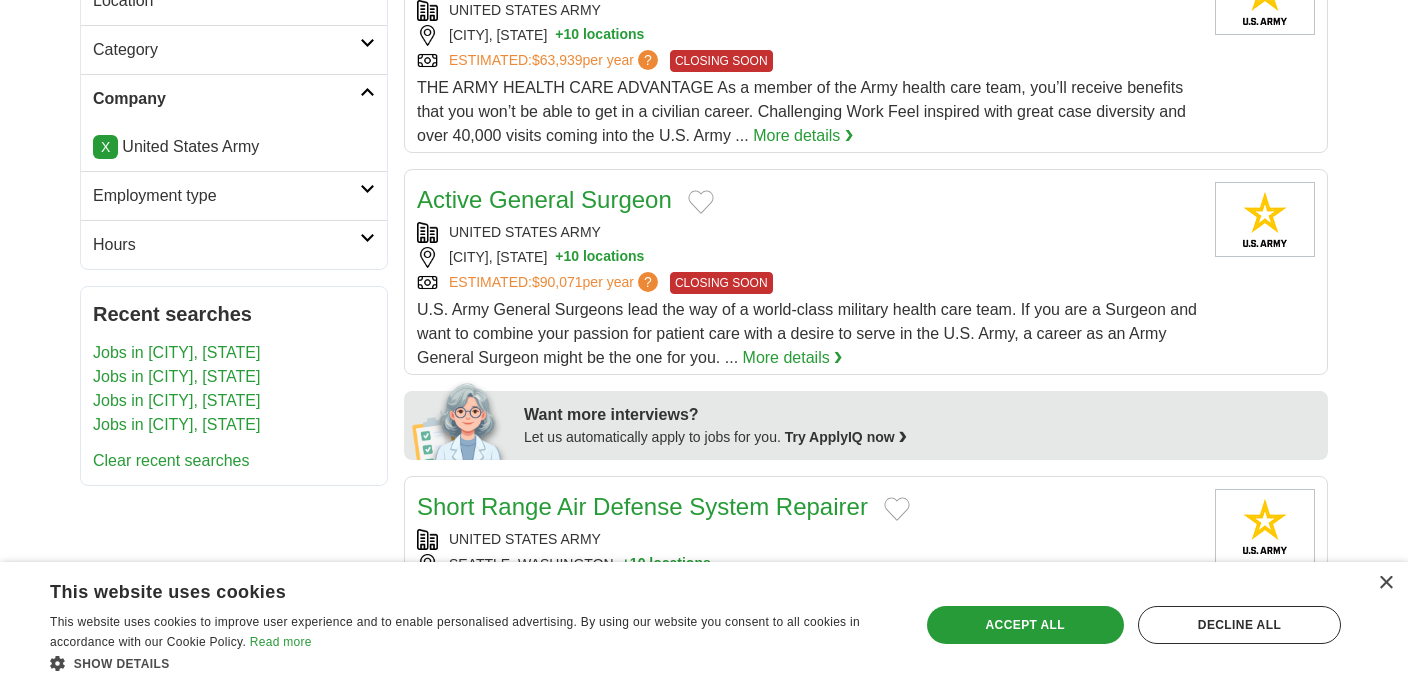 scroll, scrollTop: 0, scrollLeft: 0, axis: both 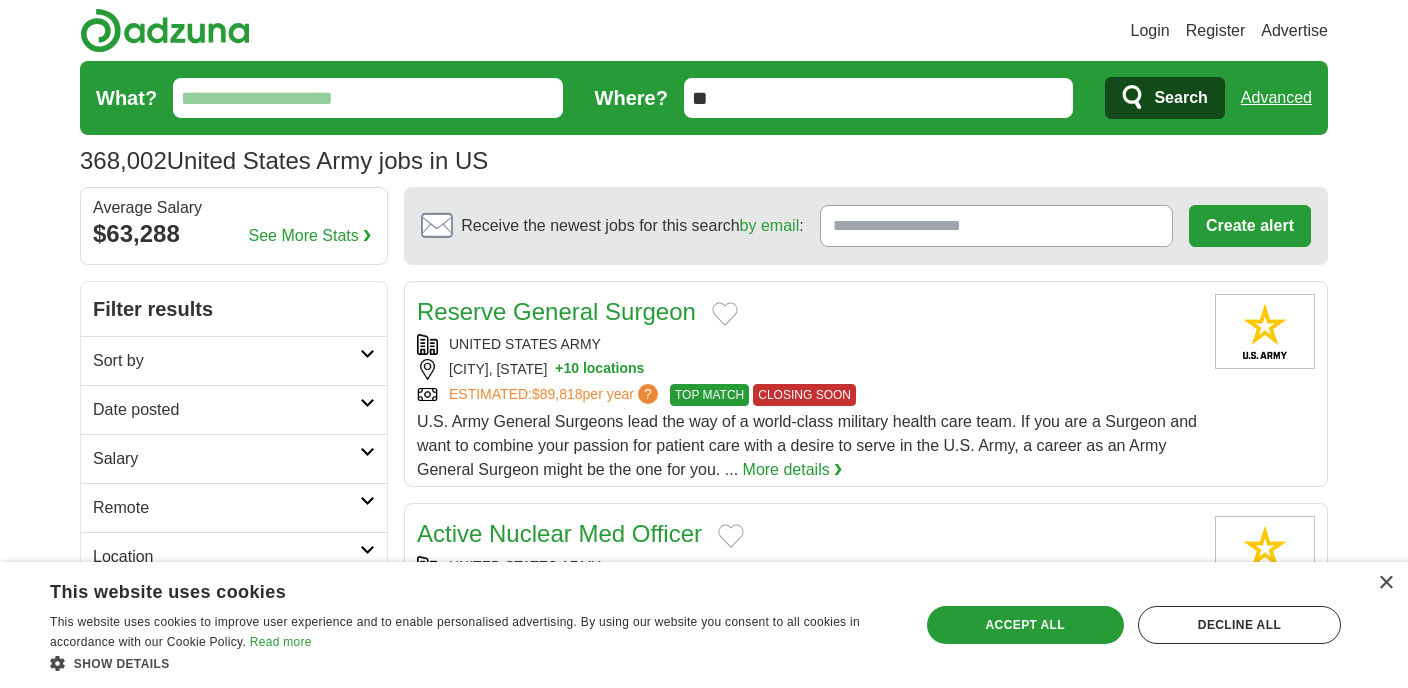 click on "See More Stats ❯" at bounding box center [310, 236] 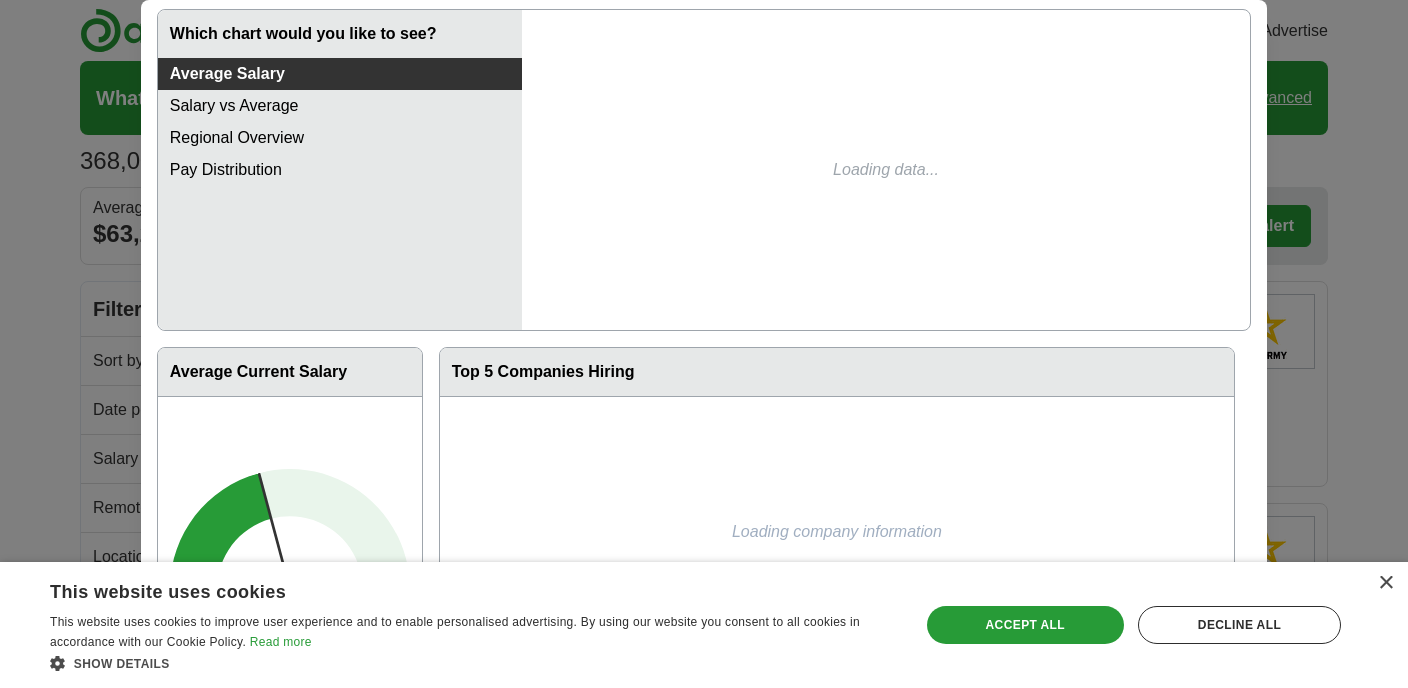 scroll, scrollTop: 92, scrollLeft: 0, axis: vertical 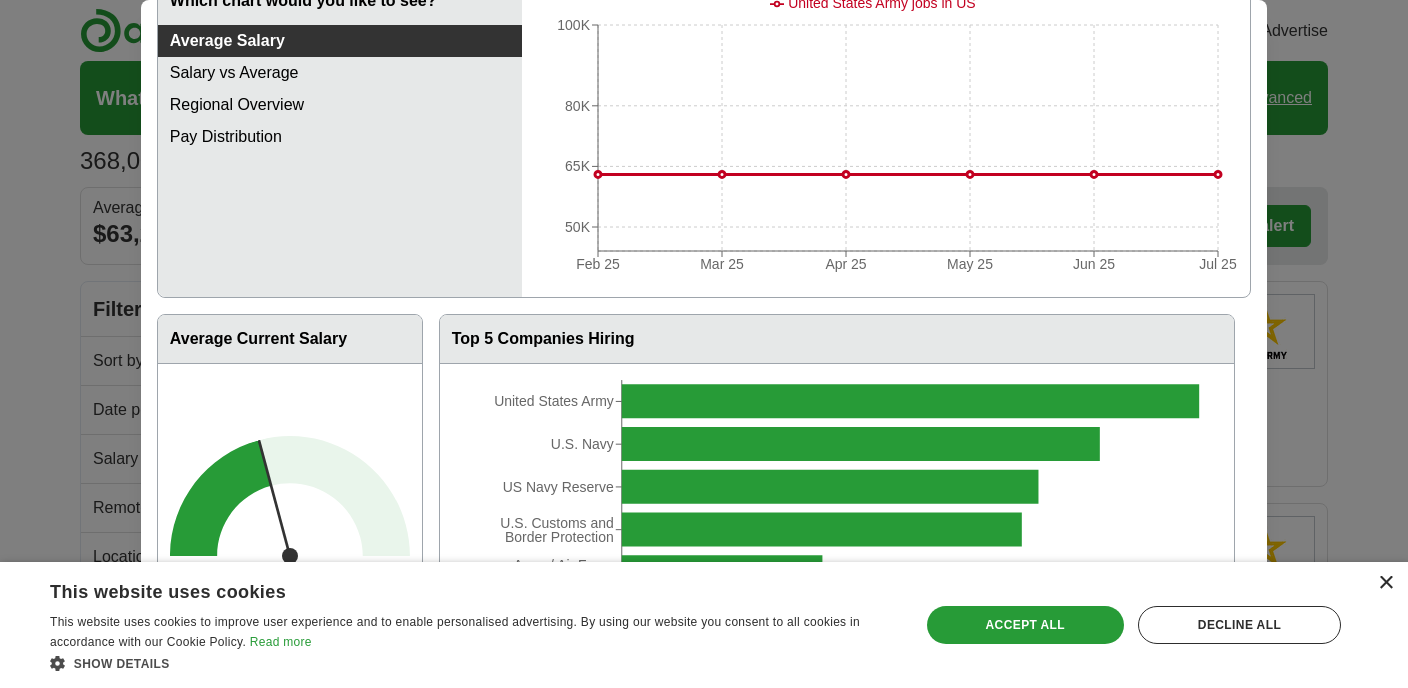 click on "×" at bounding box center [1385, 583] 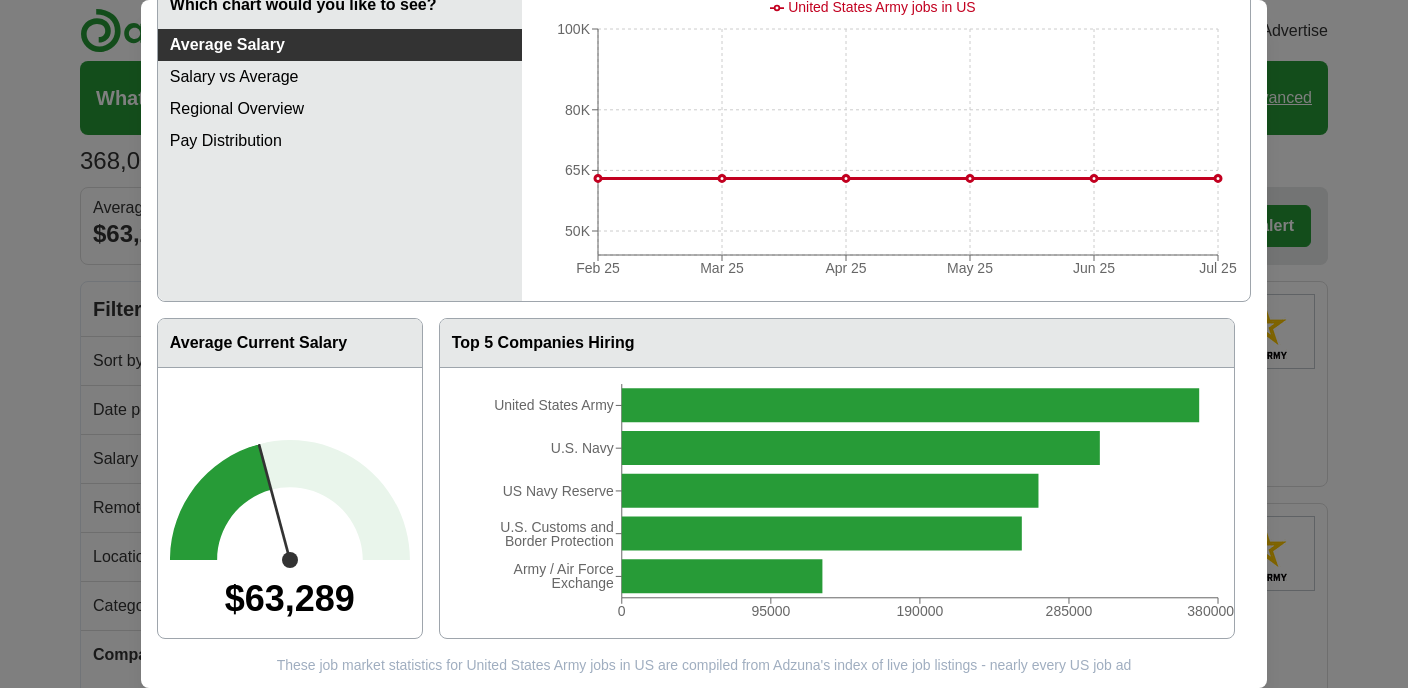 scroll, scrollTop: 0, scrollLeft: 0, axis: both 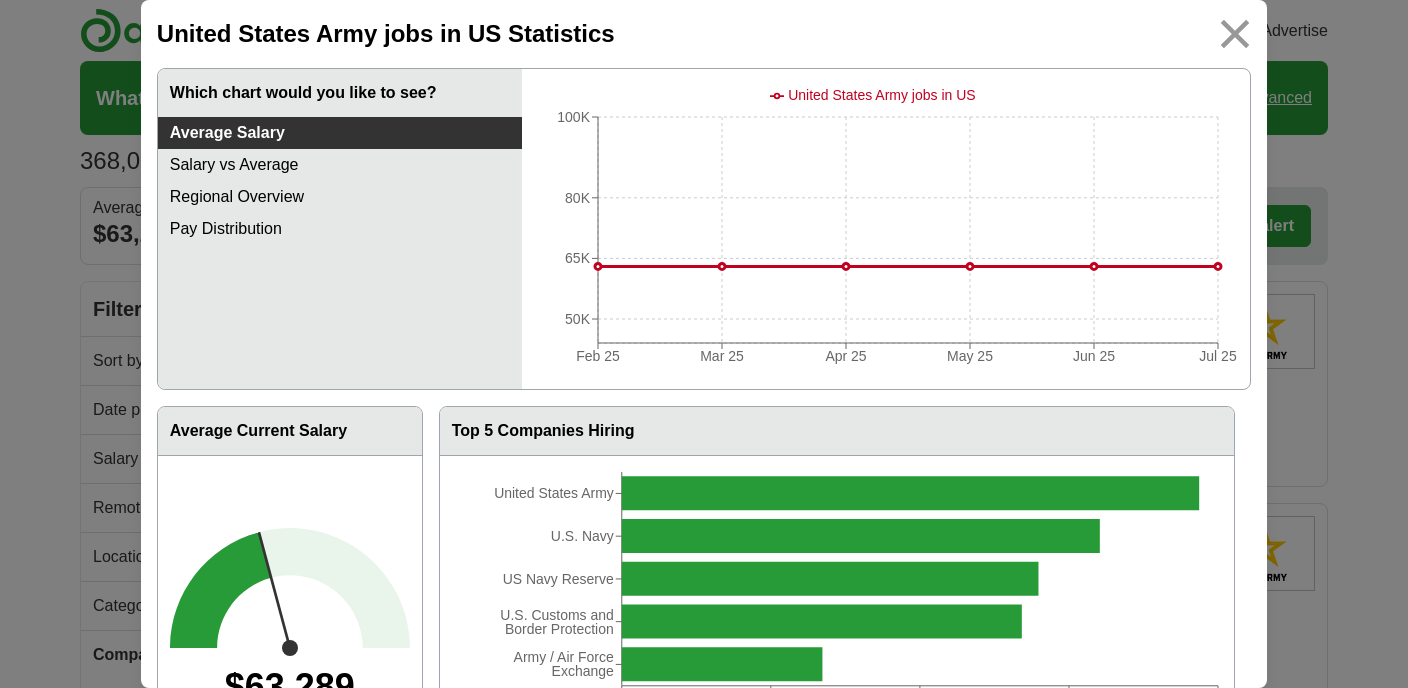 click at bounding box center (1235, 34) 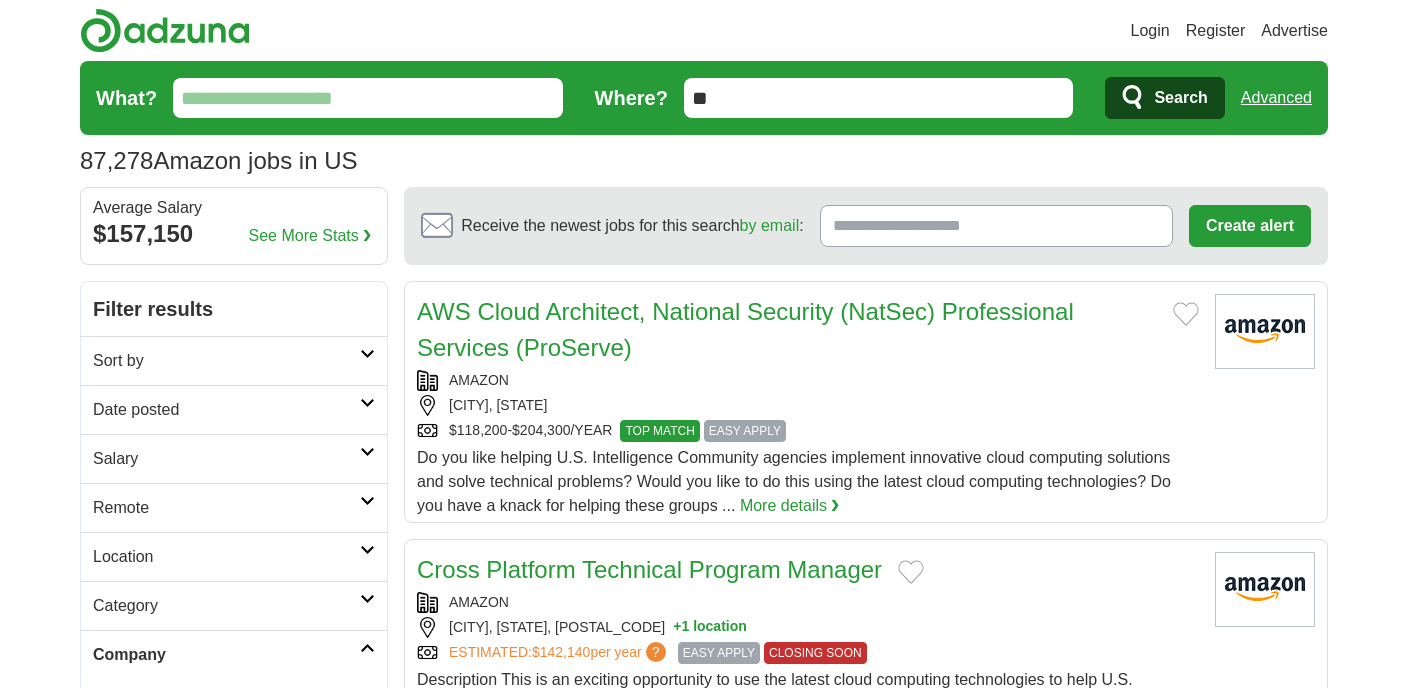 scroll, scrollTop: 62, scrollLeft: 0, axis: vertical 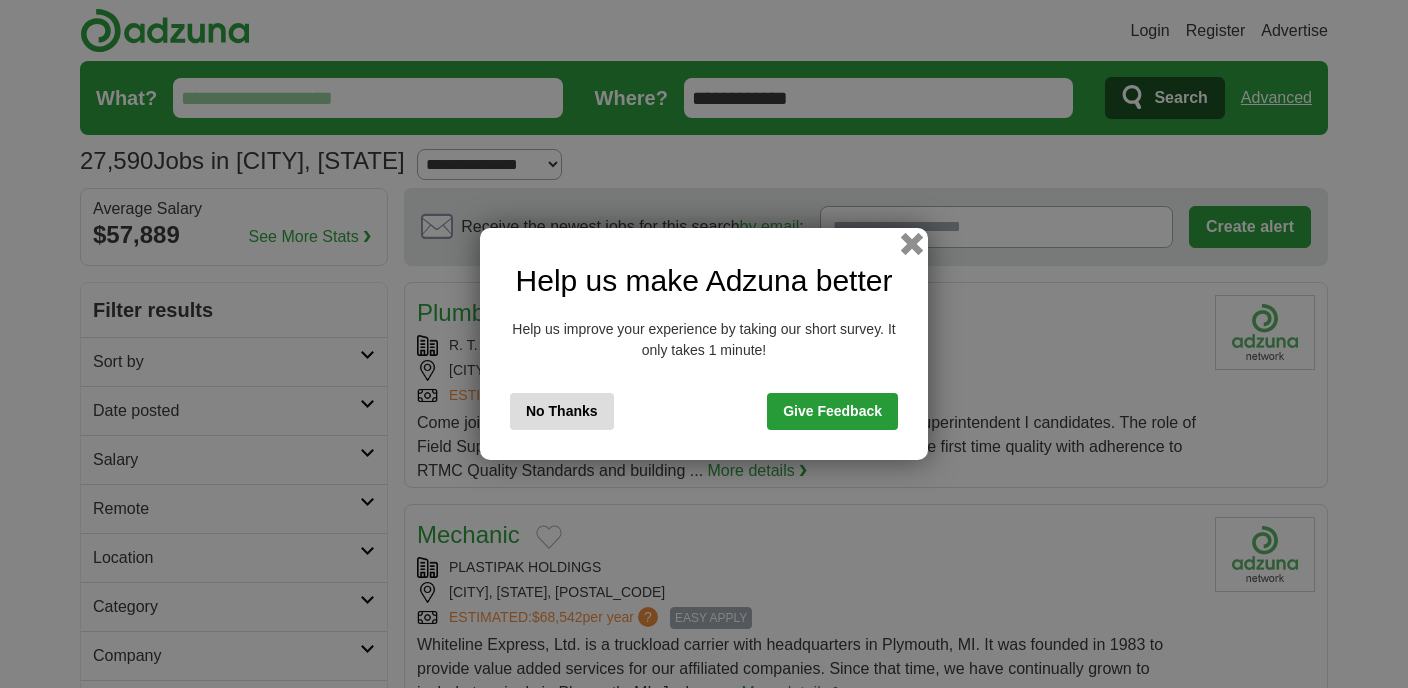 click at bounding box center (912, 244) 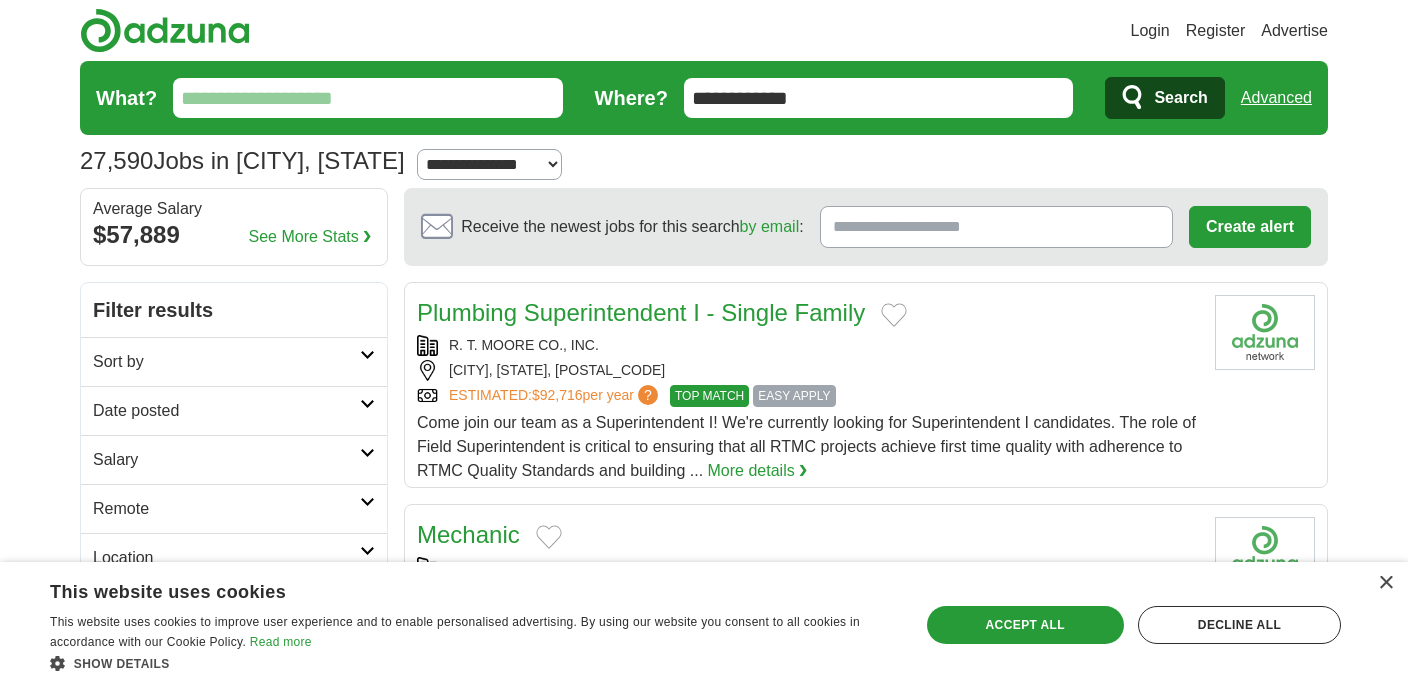click on "Sort by" at bounding box center (226, 362) 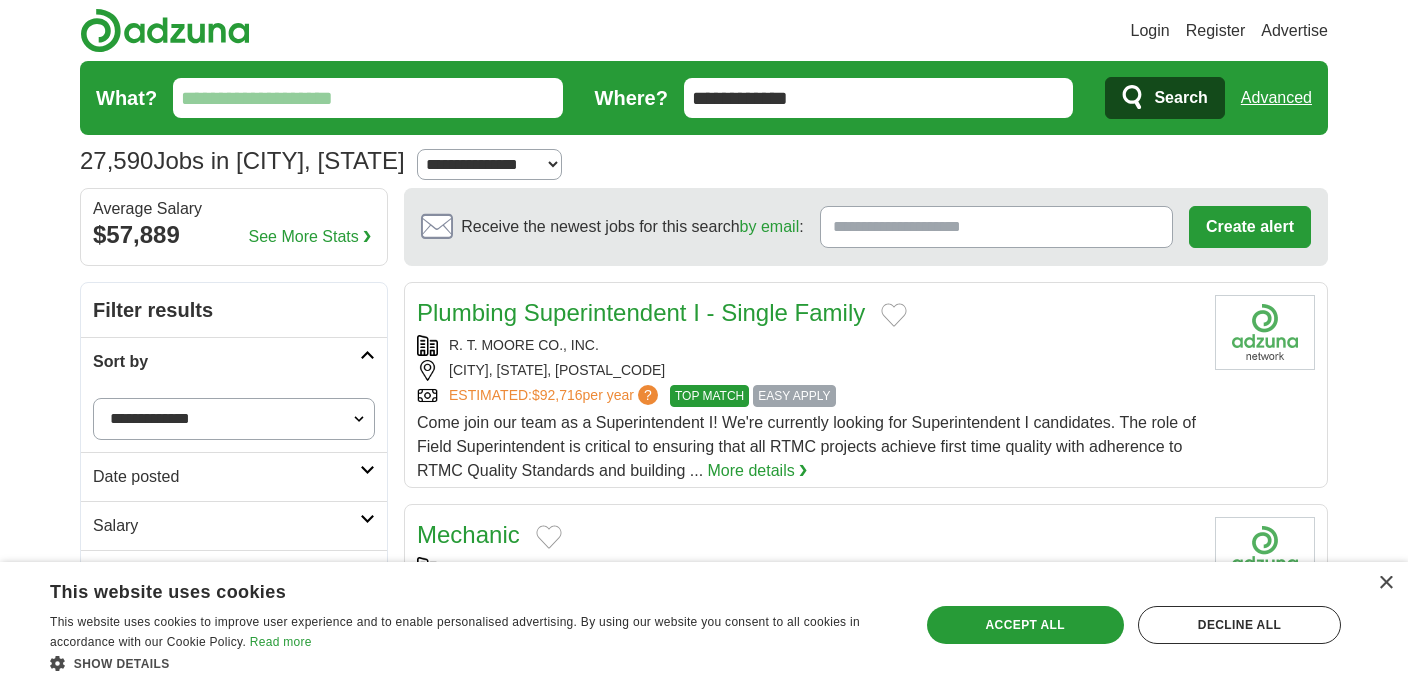 click on "Sort by" at bounding box center (226, 362) 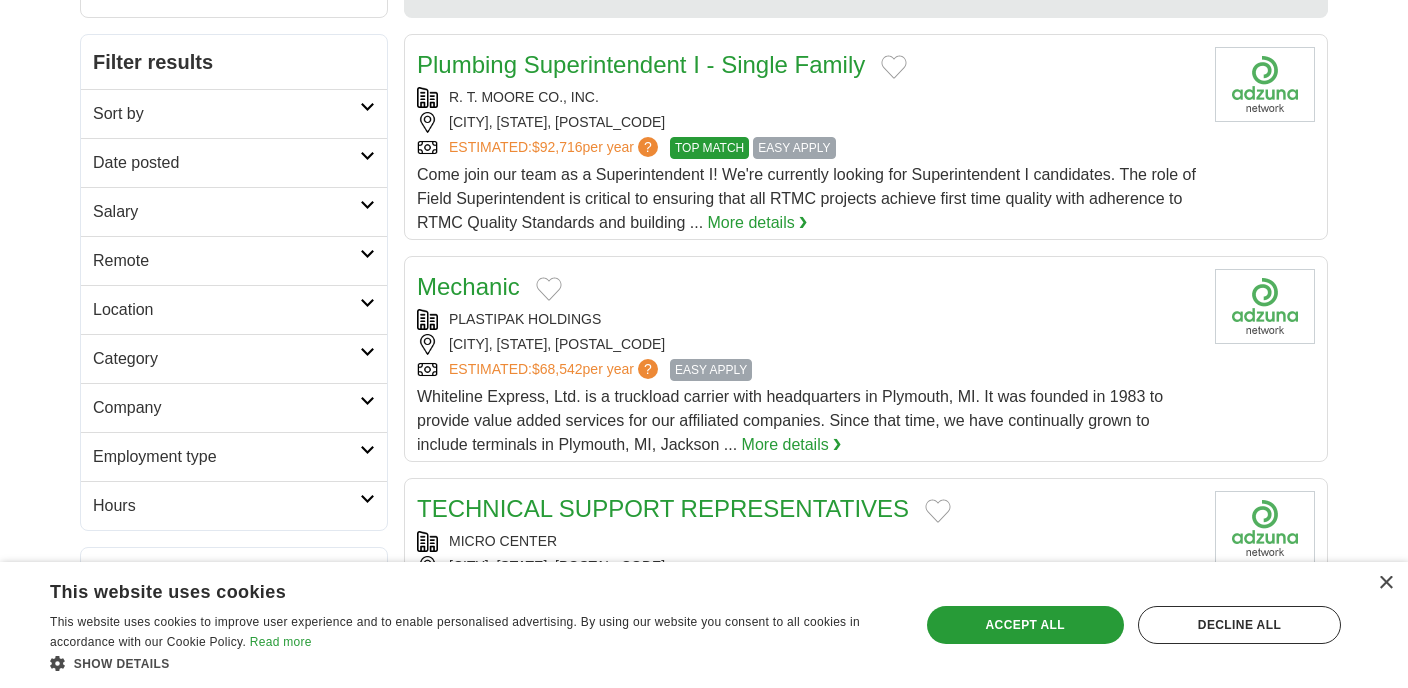 scroll, scrollTop: 249, scrollLeft: 0, axis: vertical 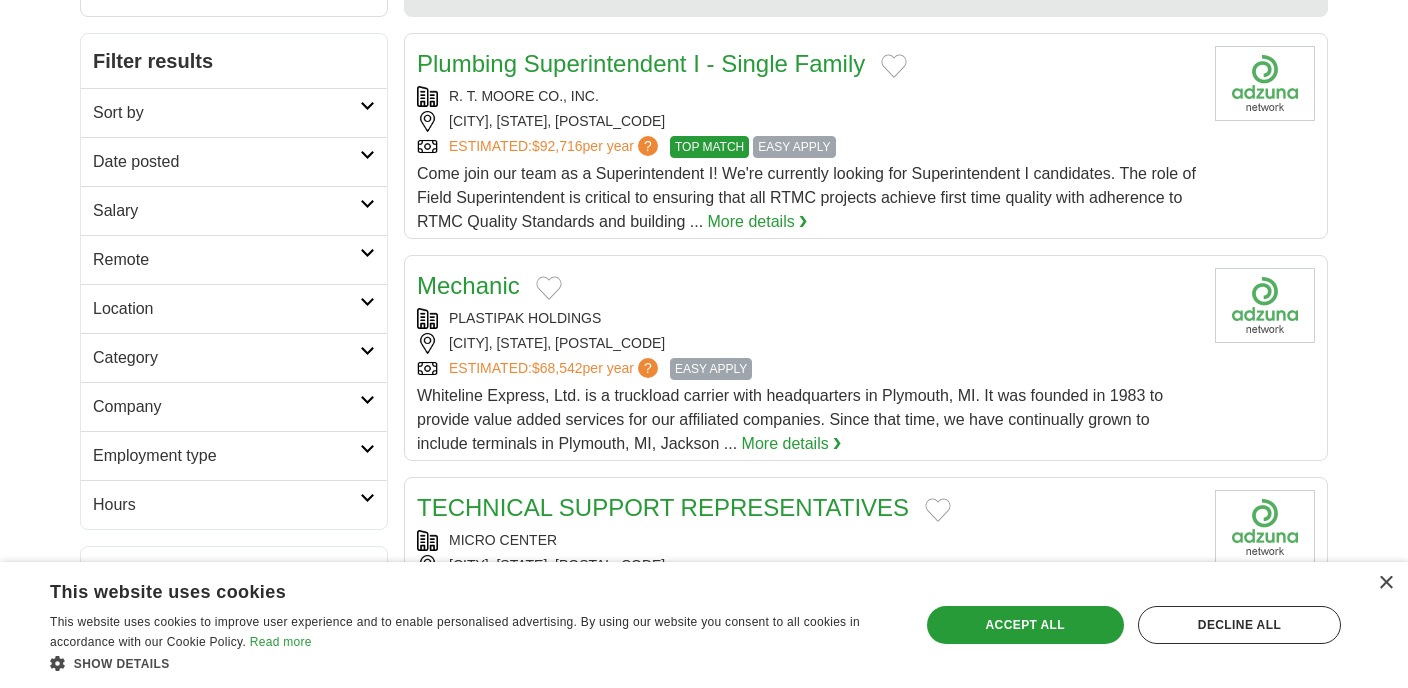 click on "Salary" at bounding box center (226, 211) 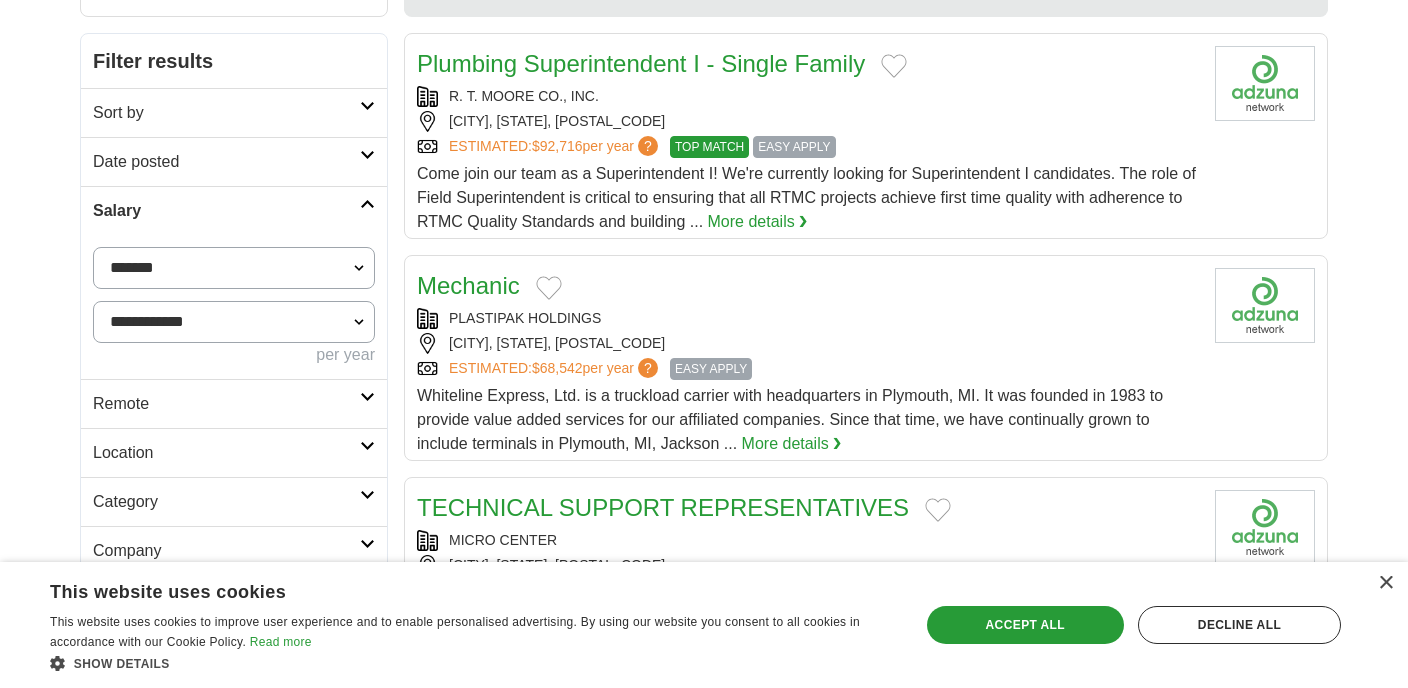 click on "Salary" at bounding box center [226, 211] 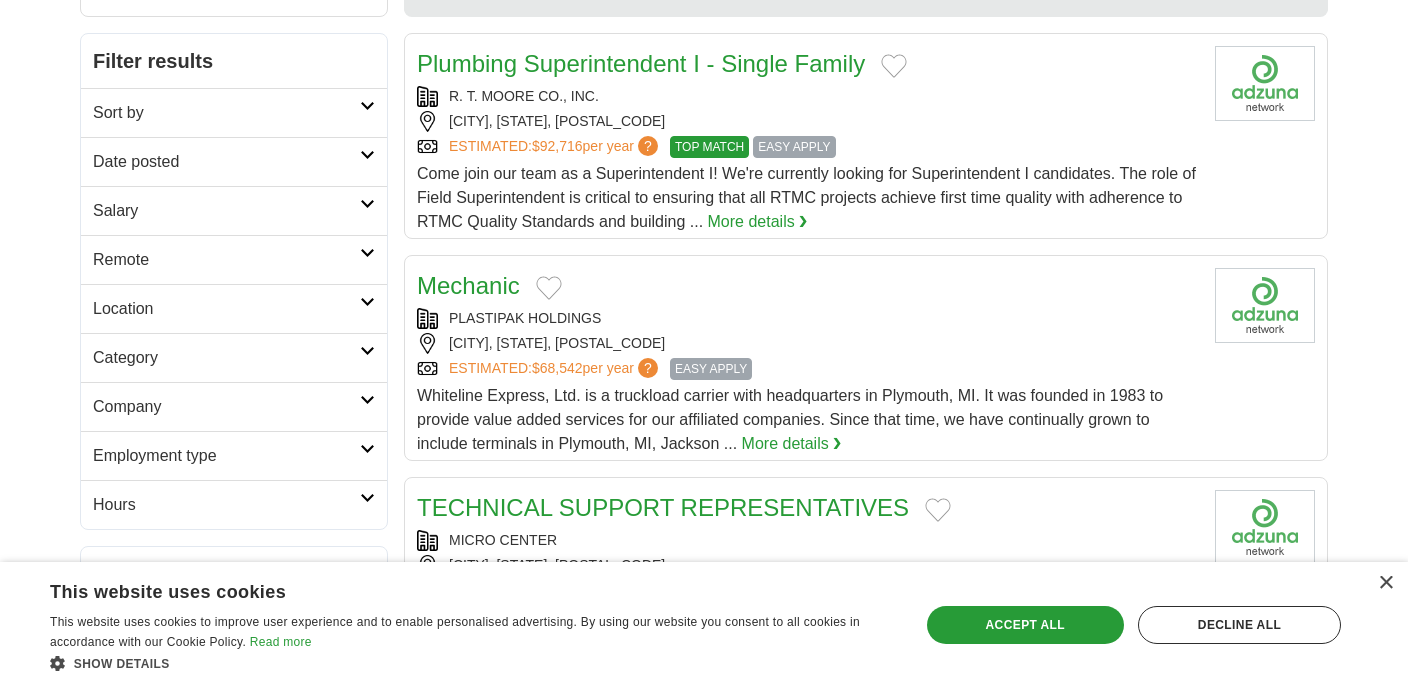 click on "Salary" at bounding box center (226, 211) 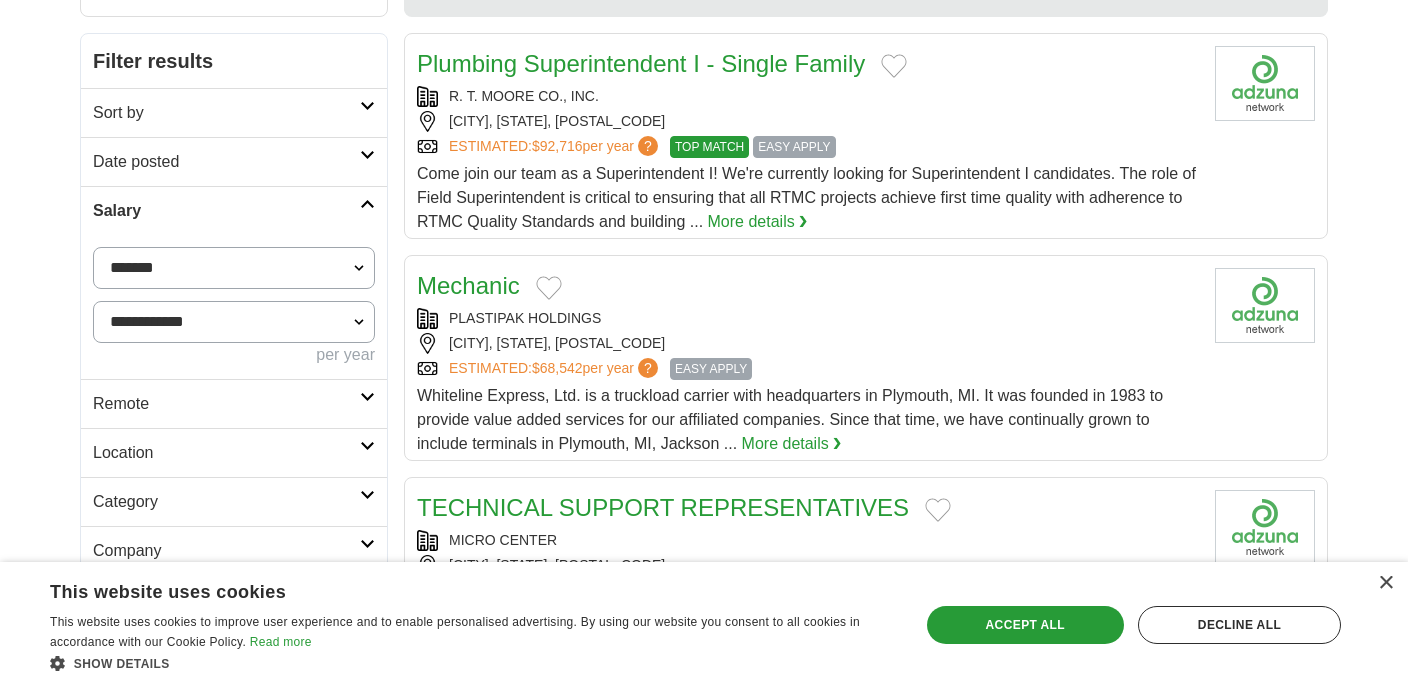 click on "**********" at bounding box center (234, 268) 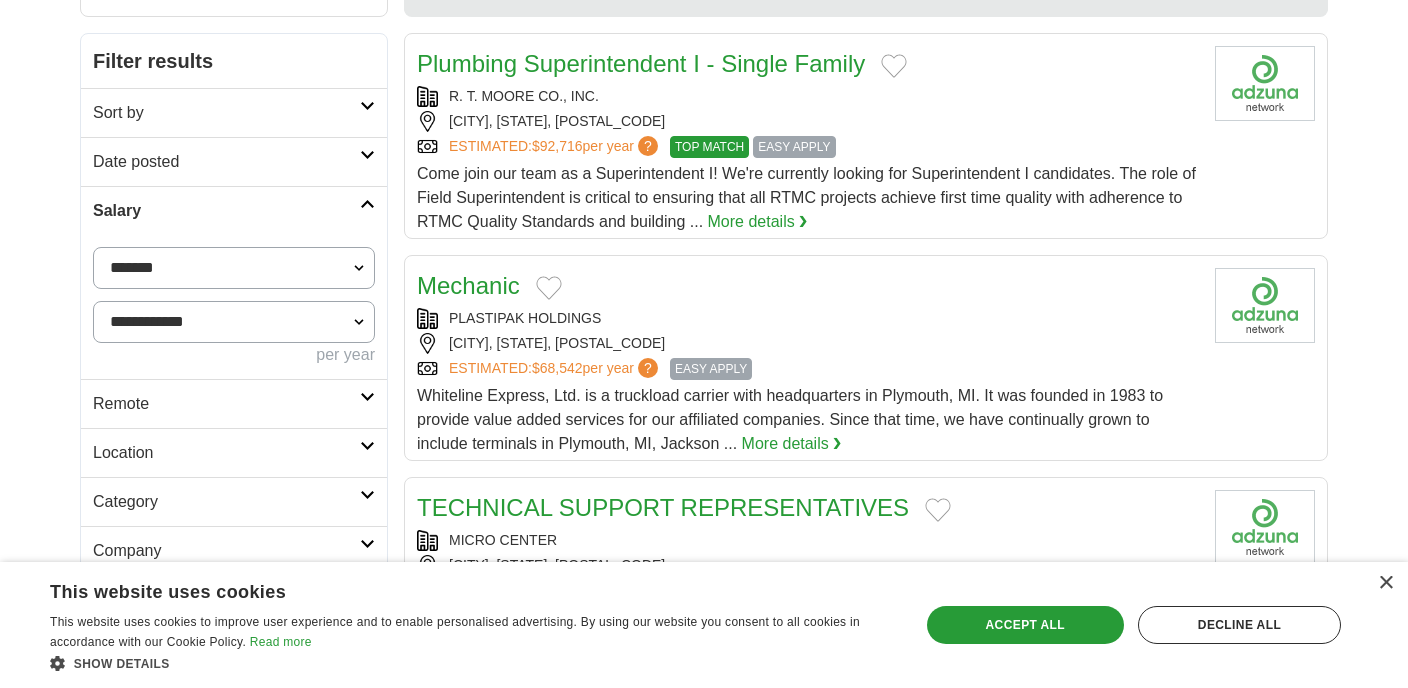 select on "*****" 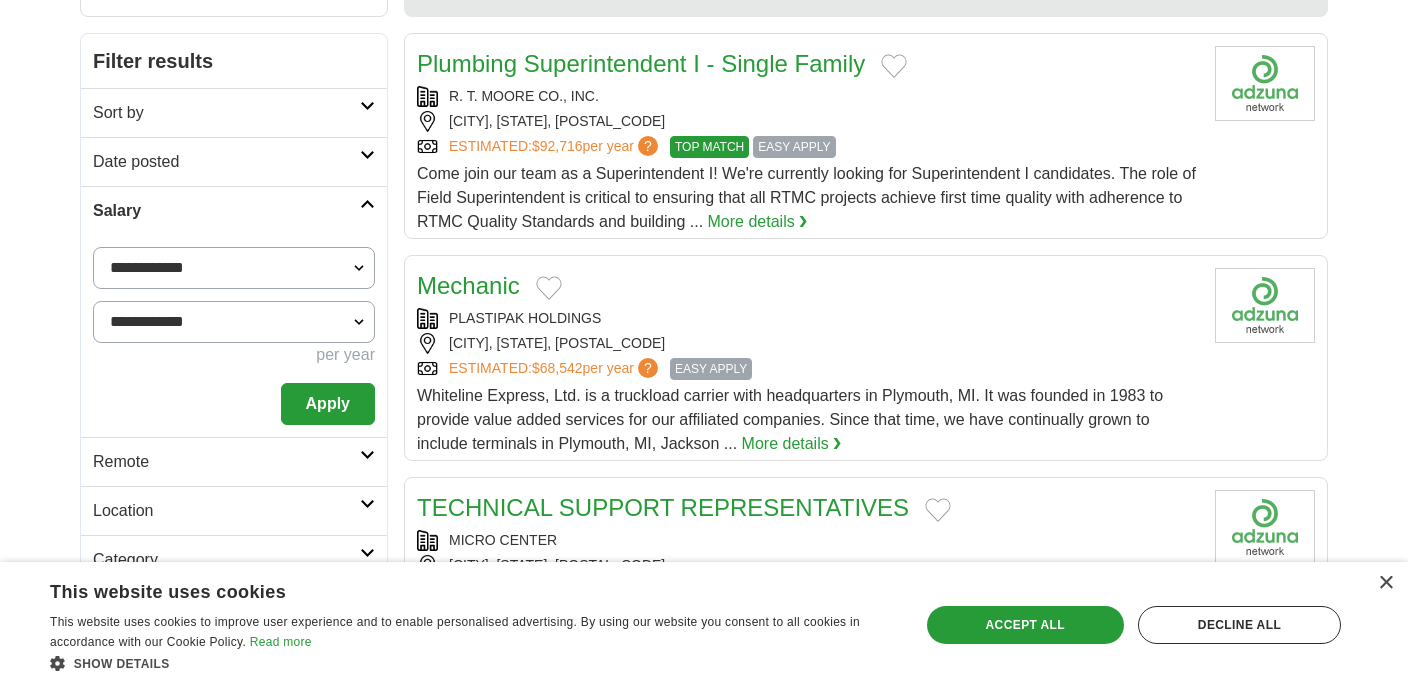 click on "Apply" at bounding box center [328, 404] 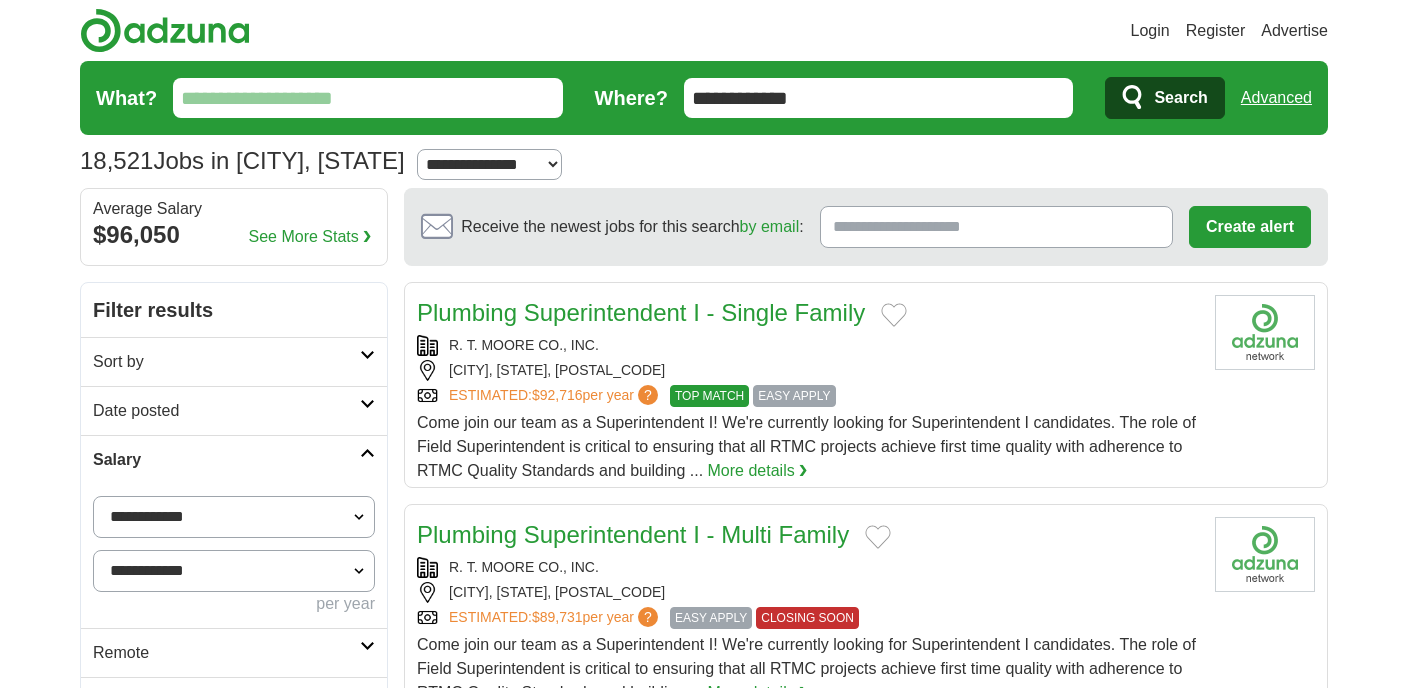 scroll, scrollTop: 0, scrollLeft: 0, axis: both 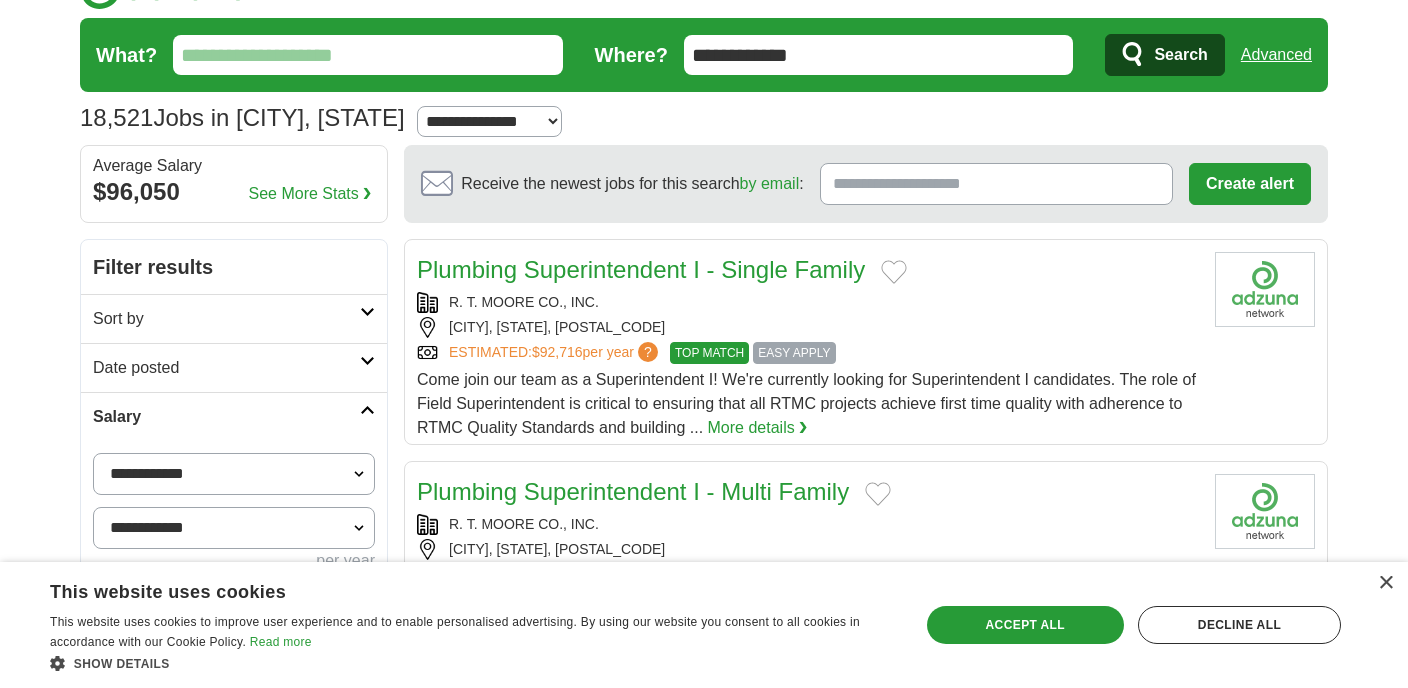 click on "Sort by" at bounding box center (226, 319) 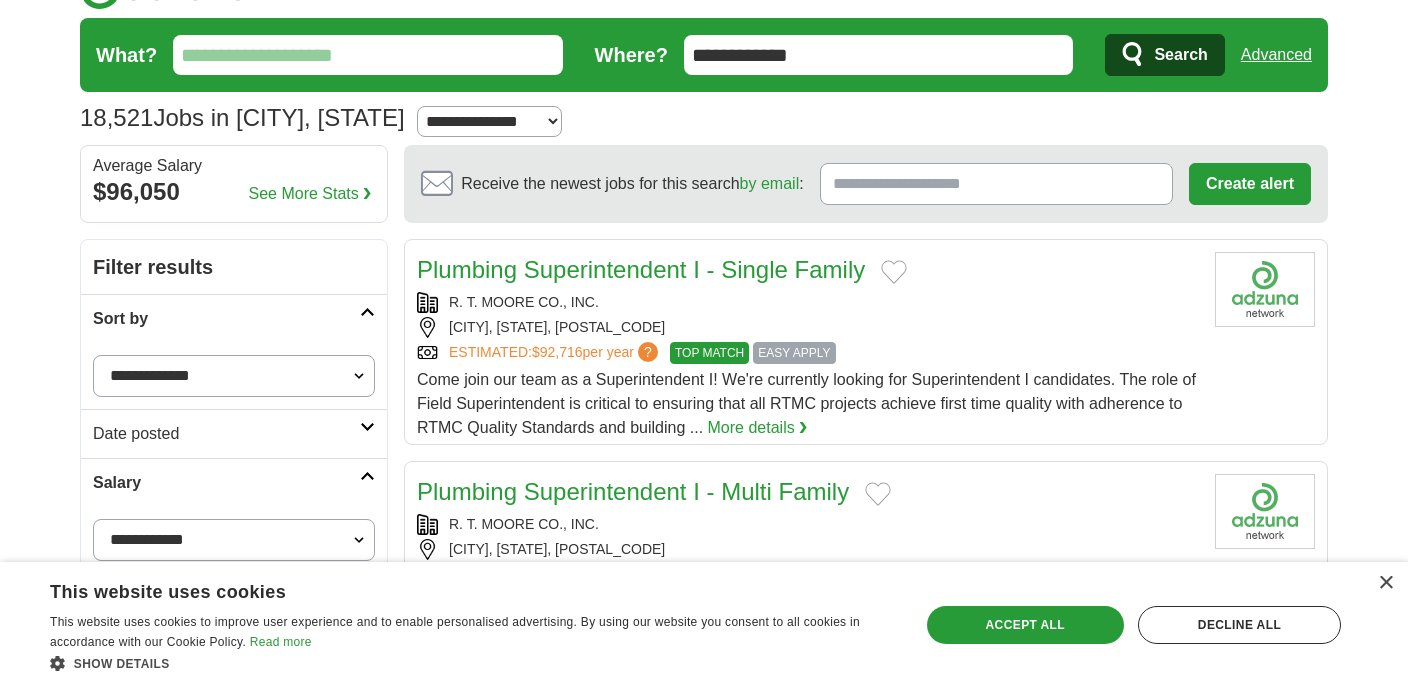 click on "Sort by" at bounding box center (226, 319) 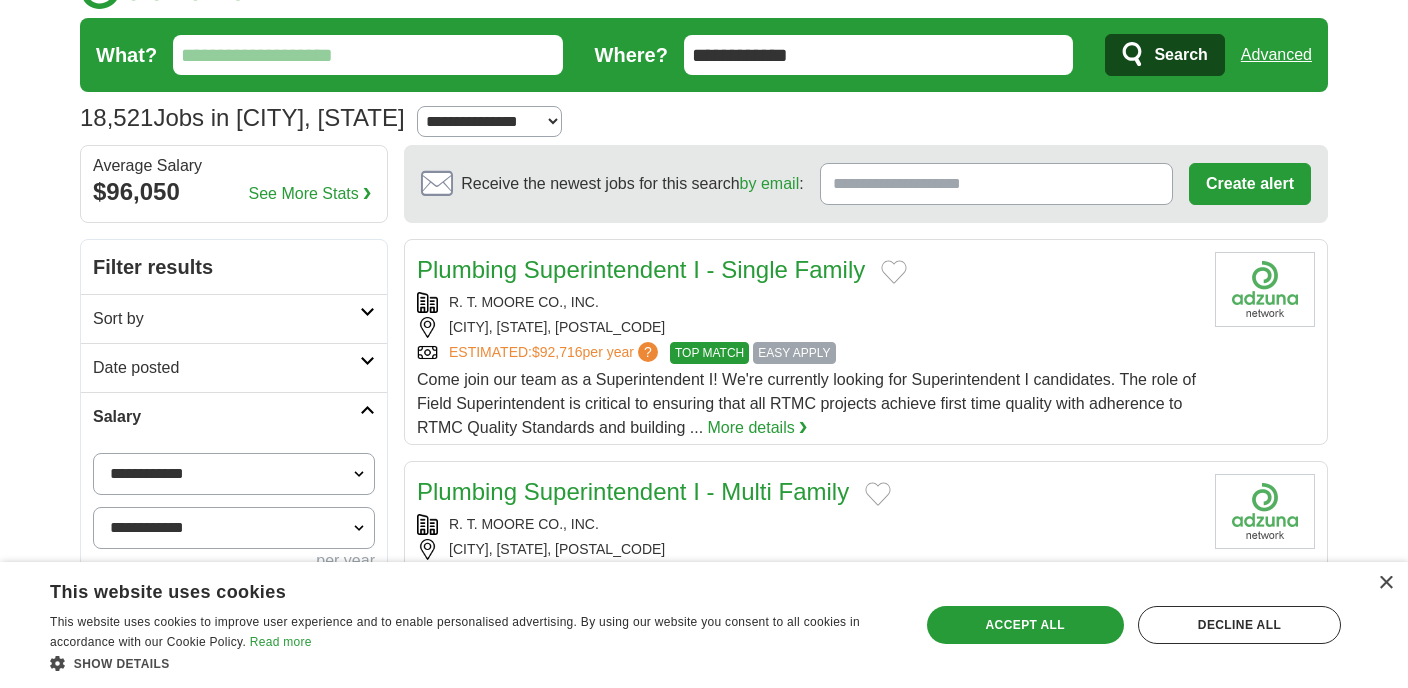 click on "Date posted" at bounding box center (226, 368) 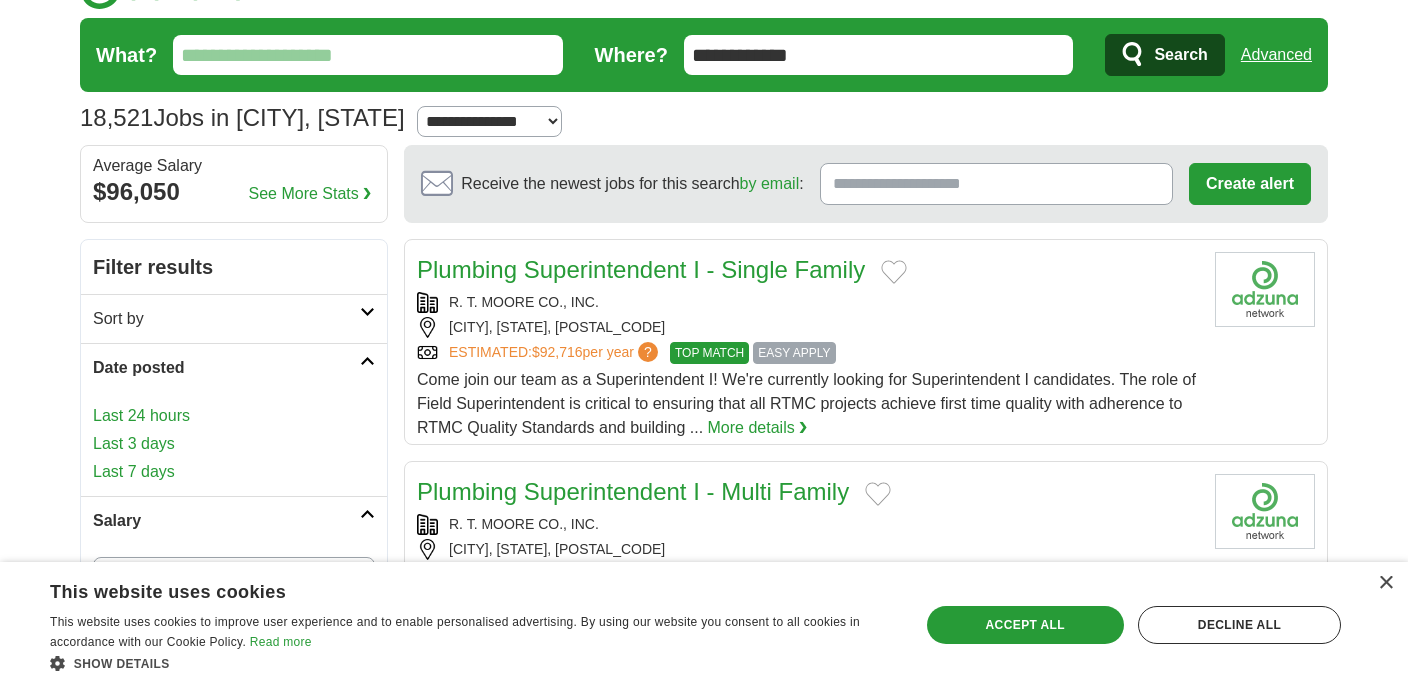 click on "Date posted" at bounding box center [226, 368] 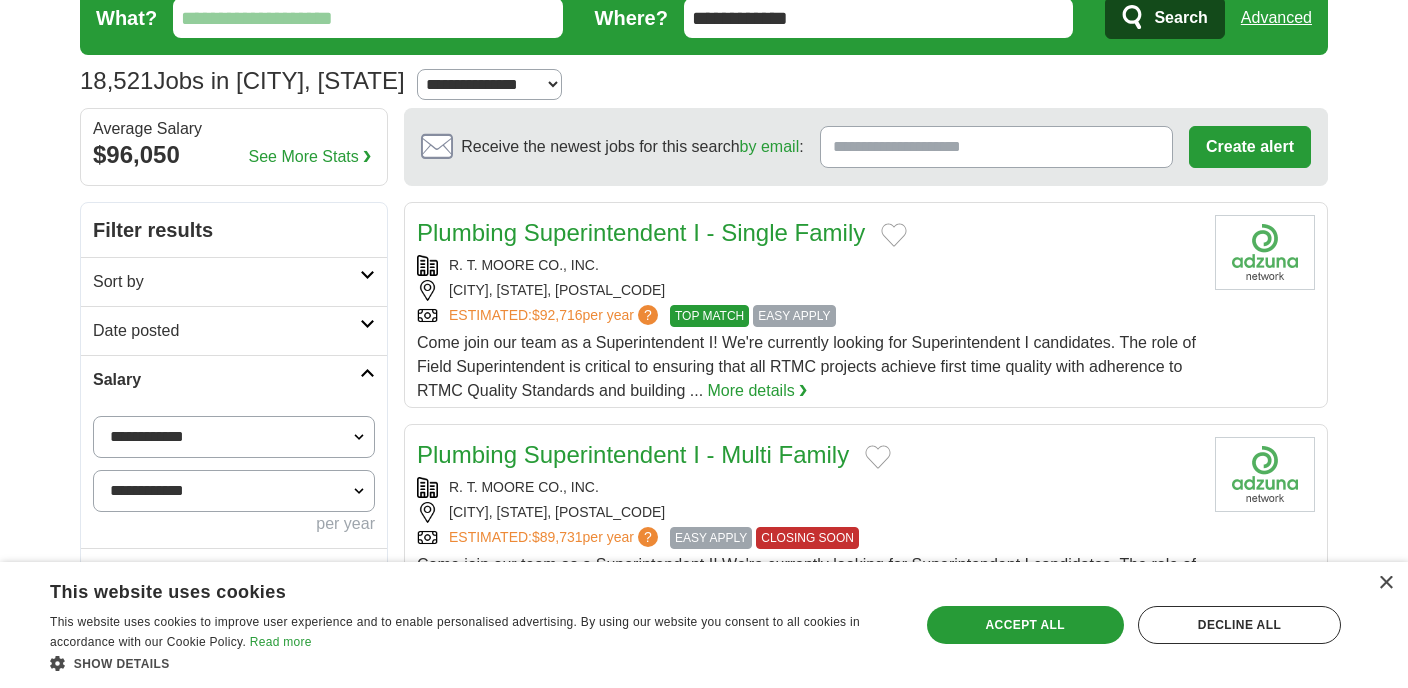 scroll, scrollTop: 85, scrollLeft: 0, axis: vertical 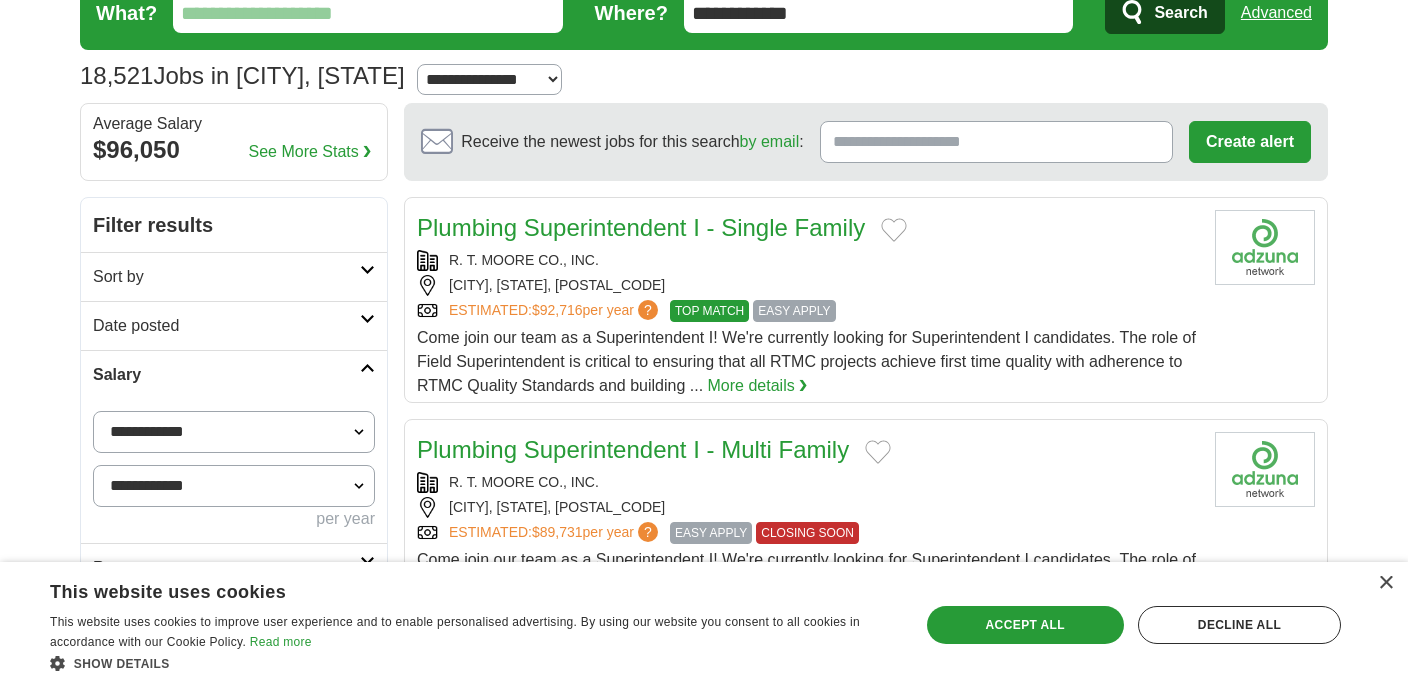 click on "Date posted" at bounding box center [226, 326] 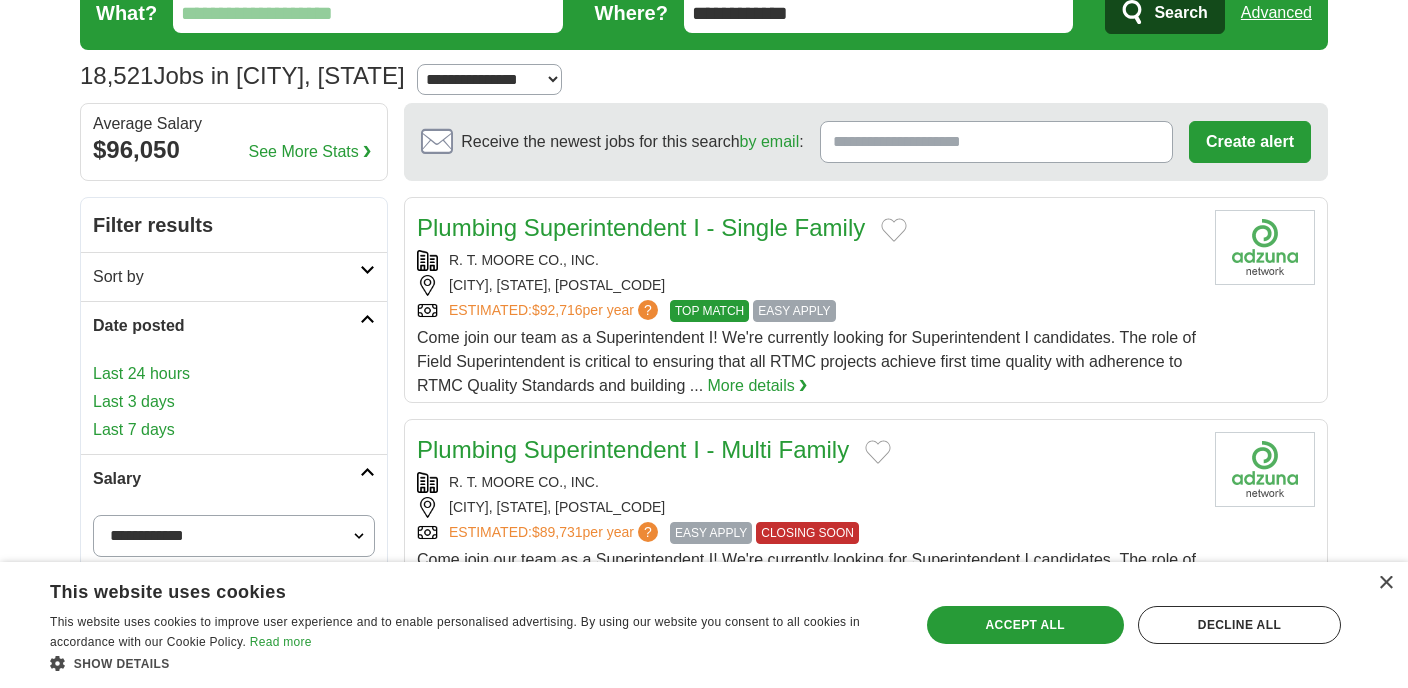 click on "Last 7 days" at bounding box center (234, 430) 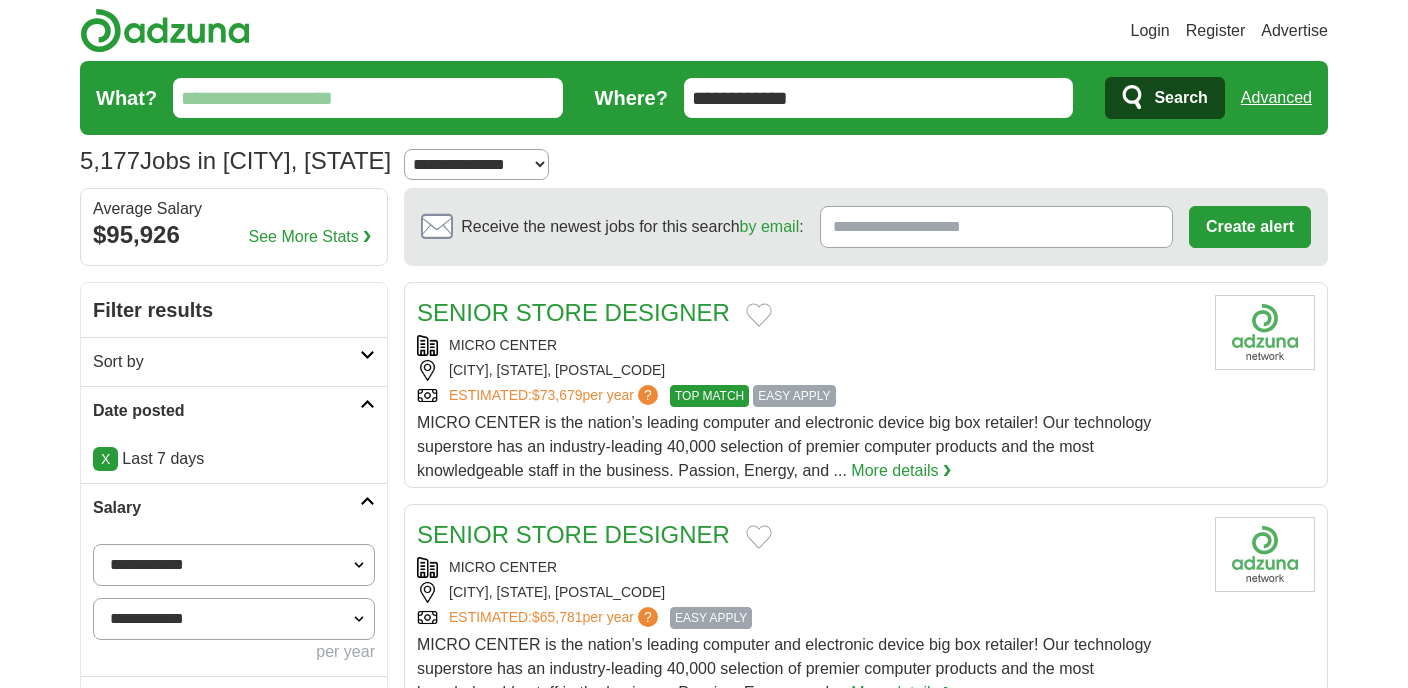 scroll, scrollTop: 0, scrollLeft: 0, axis: both 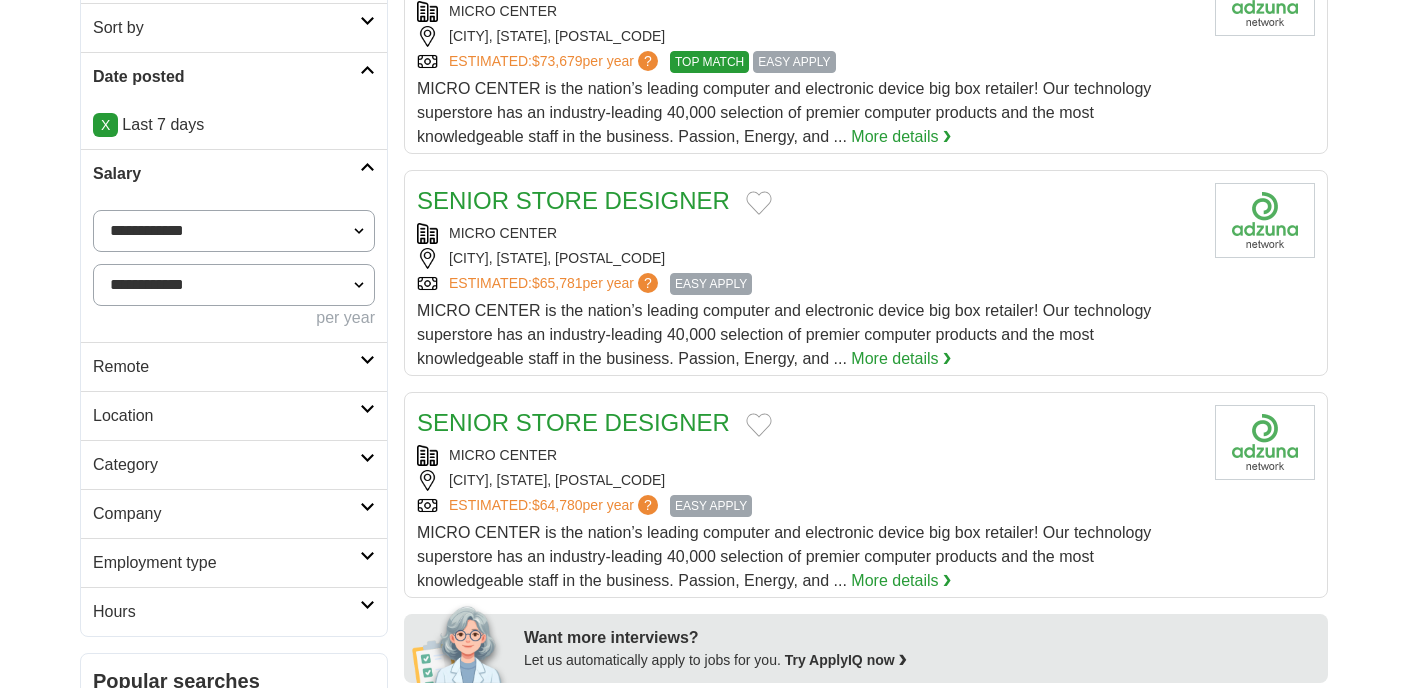 click on "Category" at bounding box center [226, 465] 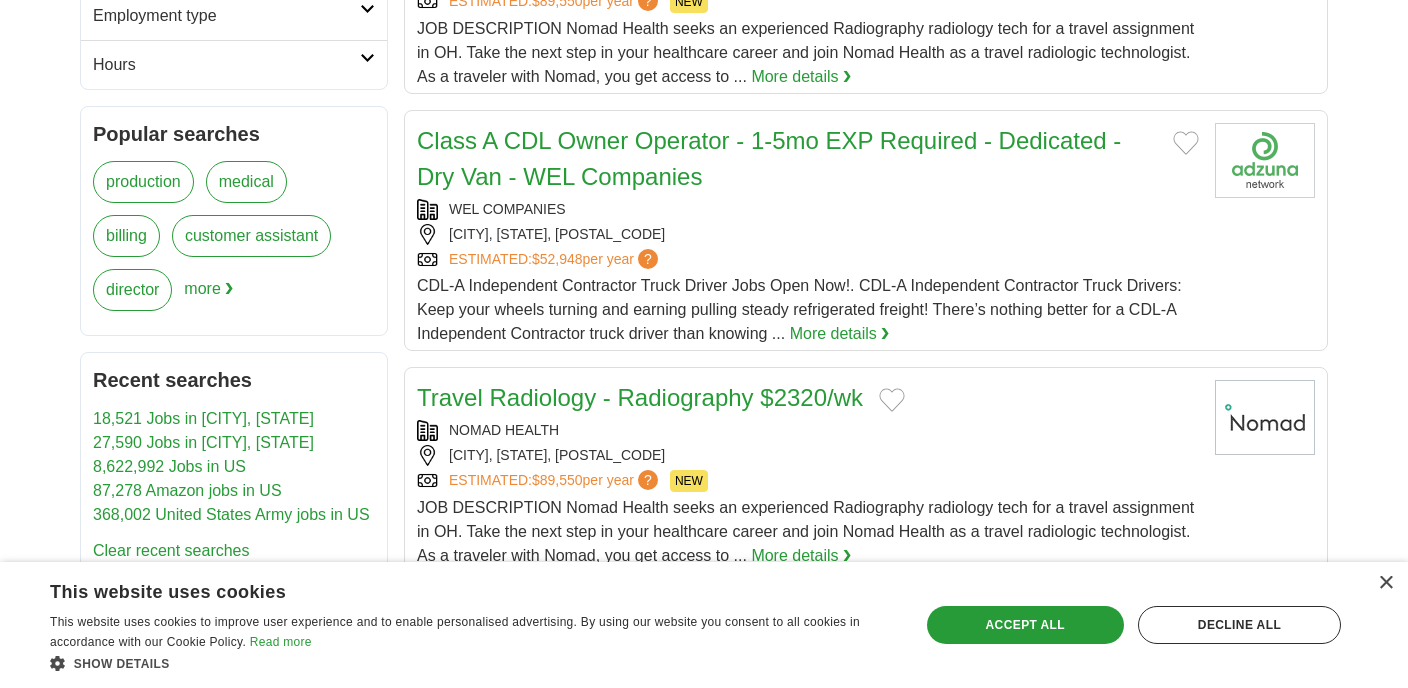 scroll, scrollTop: 1147, scrollLeft: 0, axis: vertical 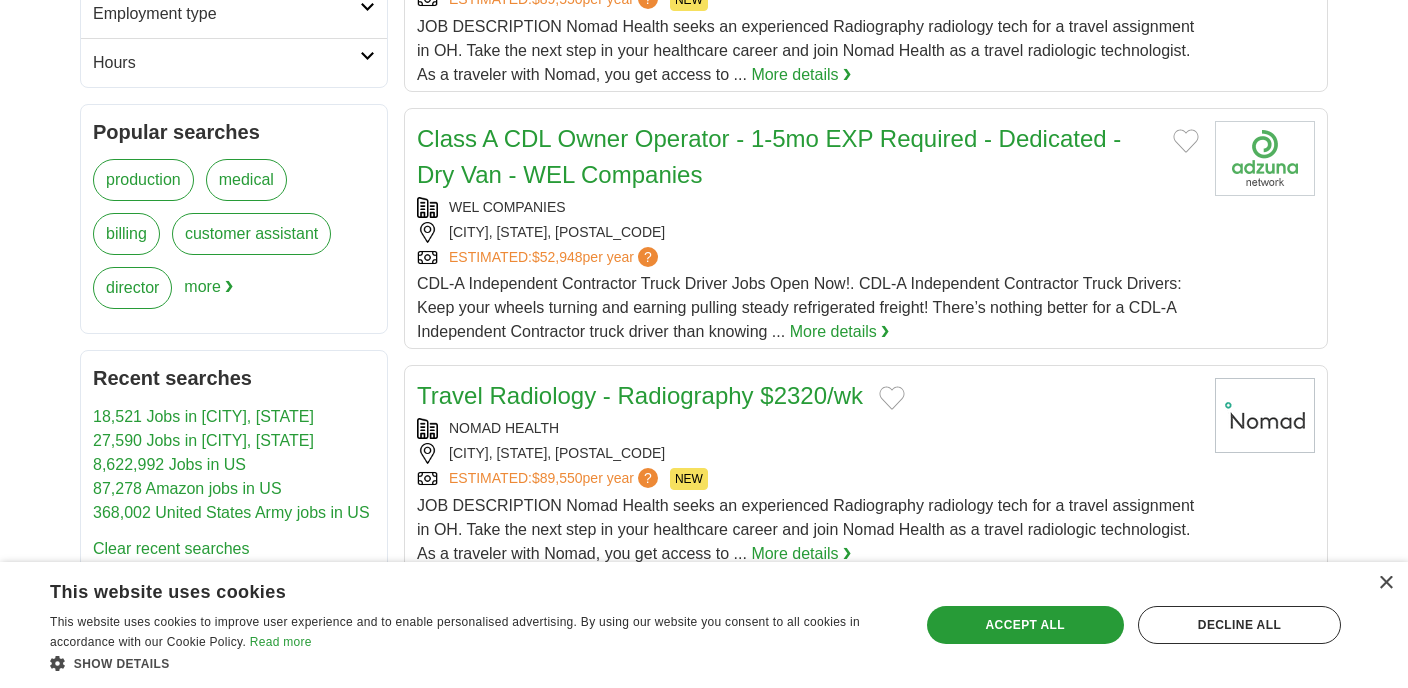 click on "Login
Register
Advertise
5,177
Jobs in [CITY], [STATE]
from $50,000
Salary
Select a salary range
Salary from
from $10,000
from $20,000
from $40,000
from $60,000
from $80,000
from $100,000
per year
US" at bounding box center (704, 1050) 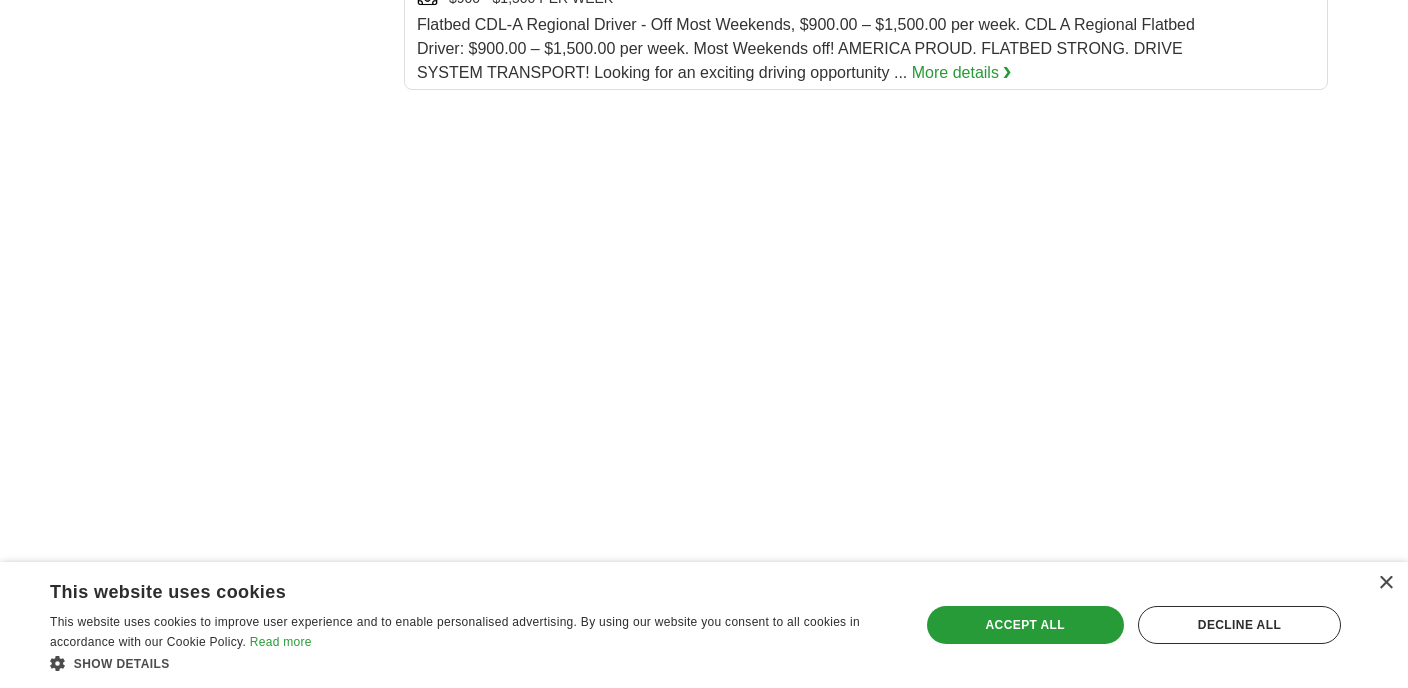 scroll, scrollTop: 2656, scrollLeft: 0, axis: vertical 